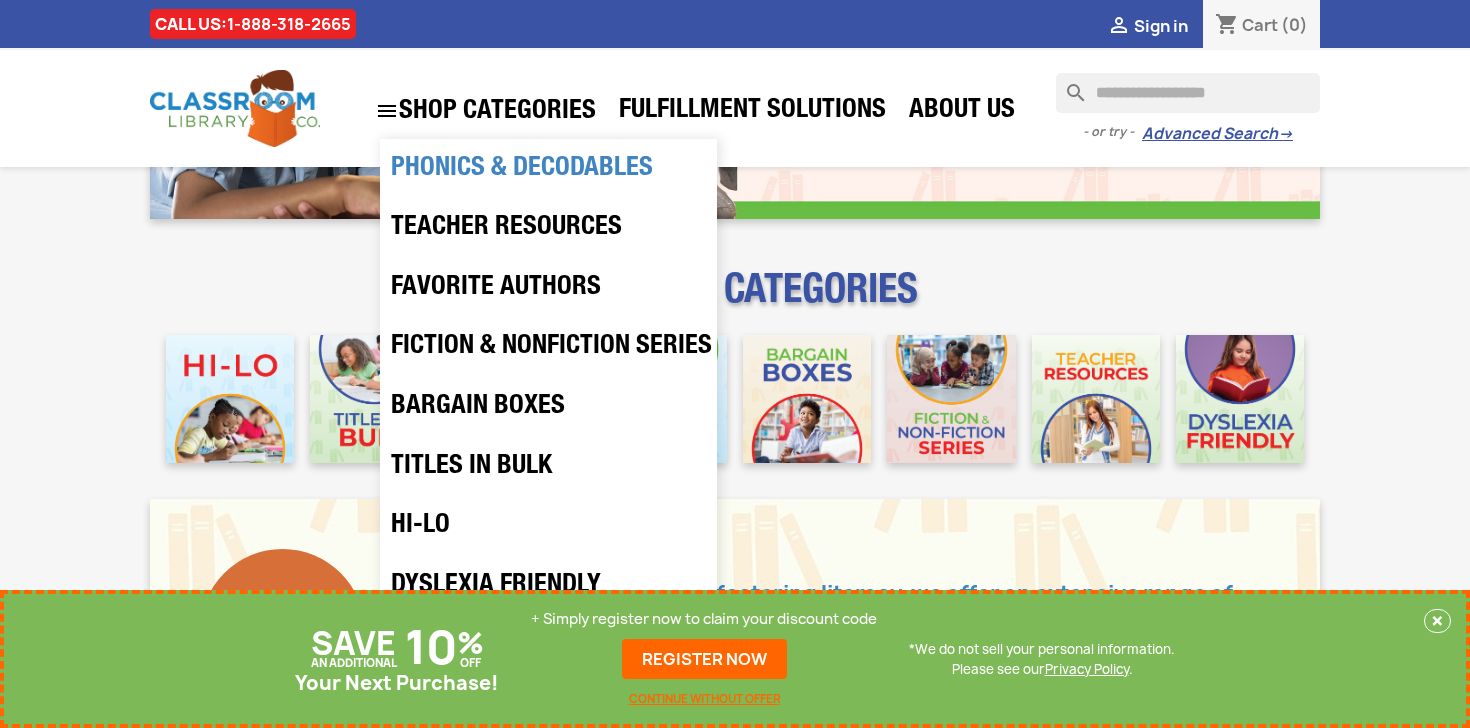 scroll, scrollTop: 314, scrollLeft: 0, axis: vertical 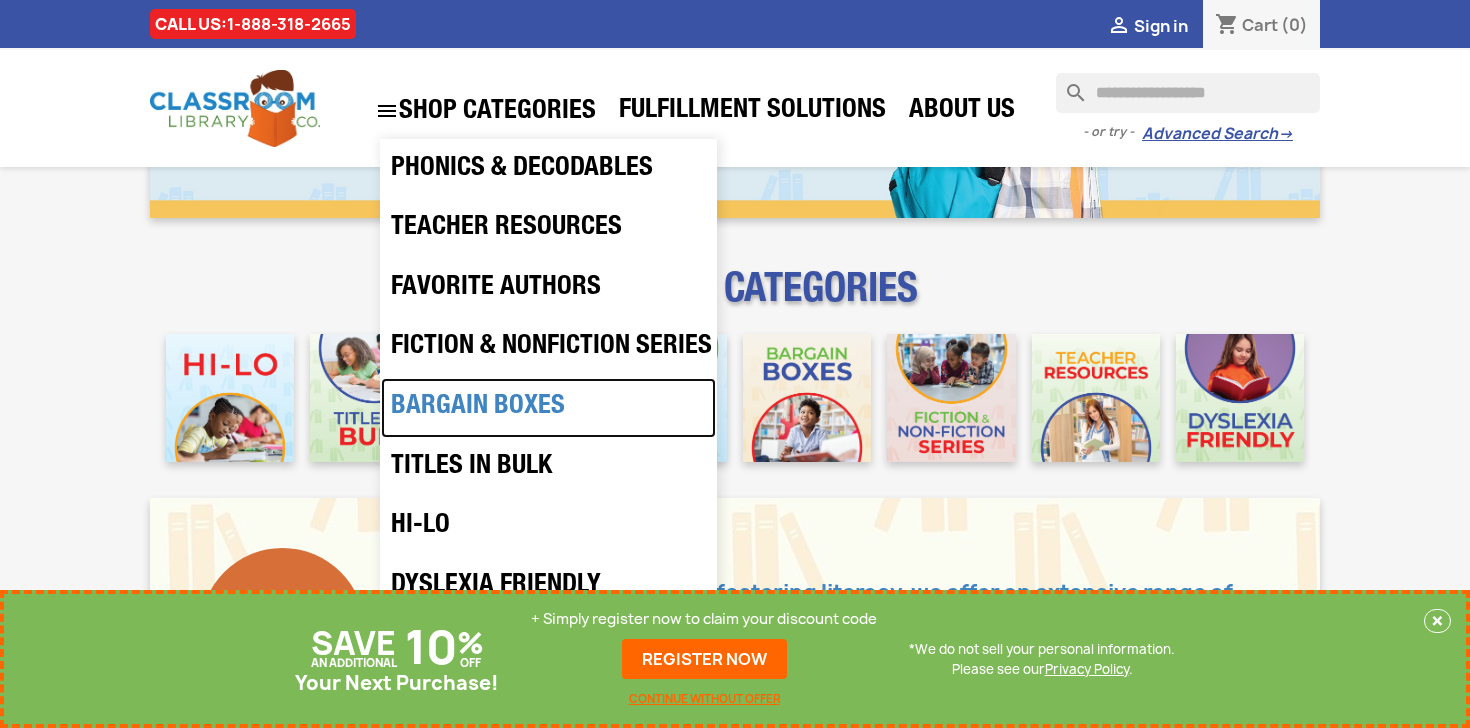 click on "Bargain Boxes" at bounding box center (548, 408) 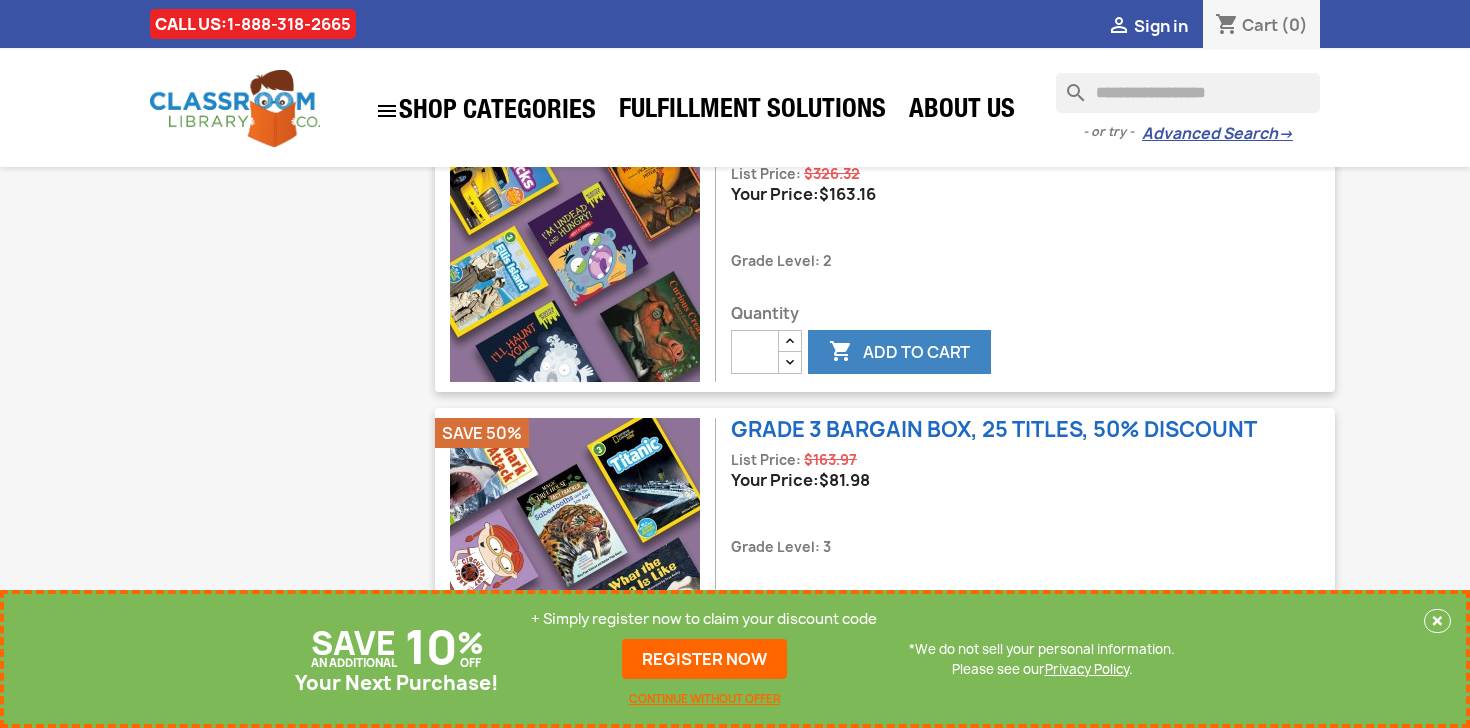 scroll, scrollTop: 1453, scrollLeft: 0, axis: vertical 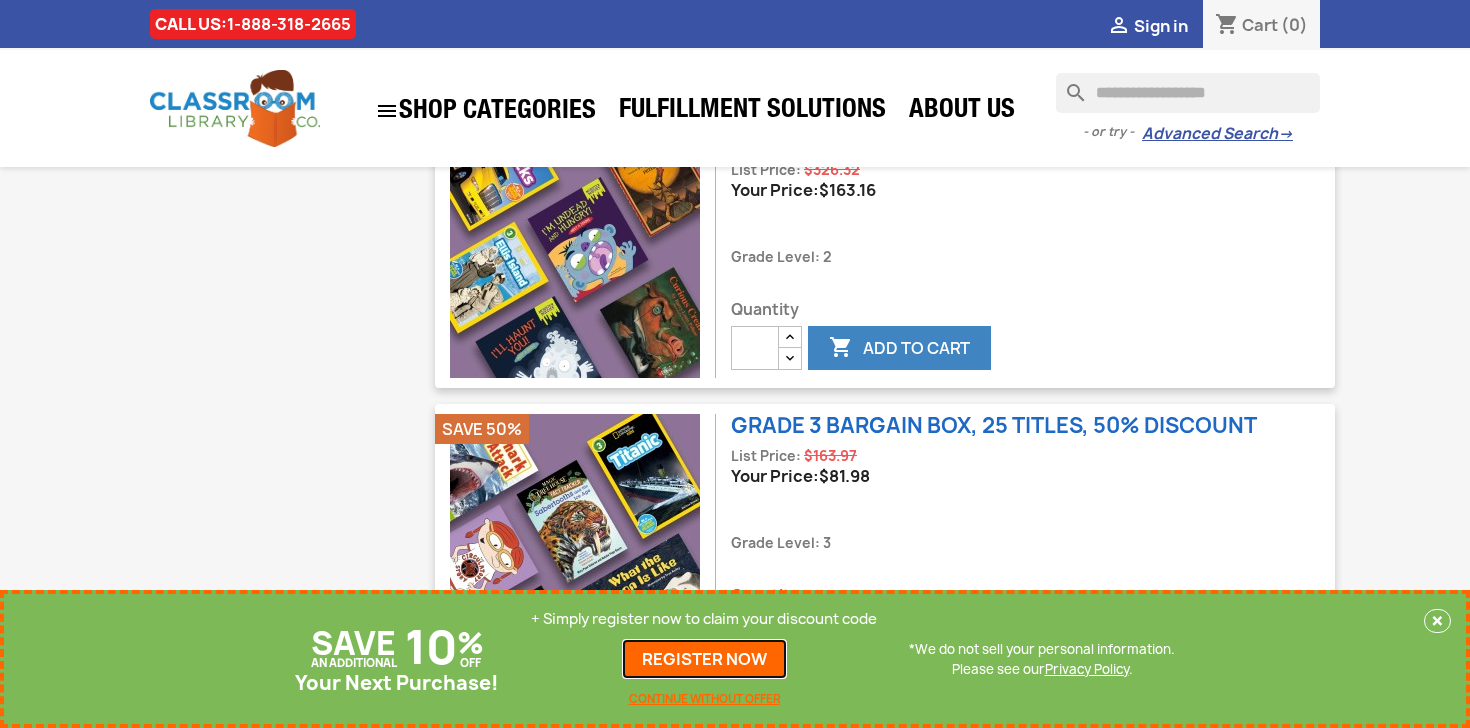 click on "REGISTER NOW" at bounding box center [704, 659] 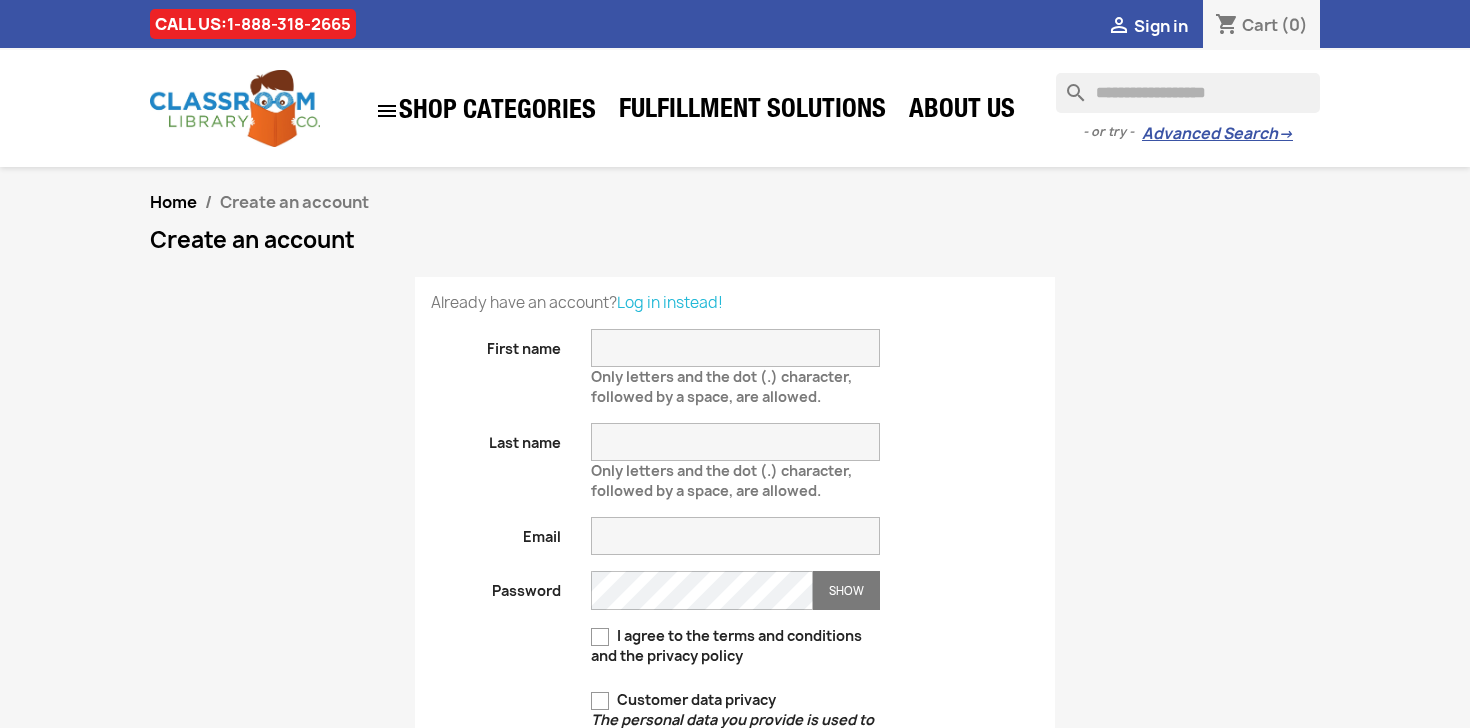 scroll, scrollTop: 0, scrollLeft: 0, axis: both 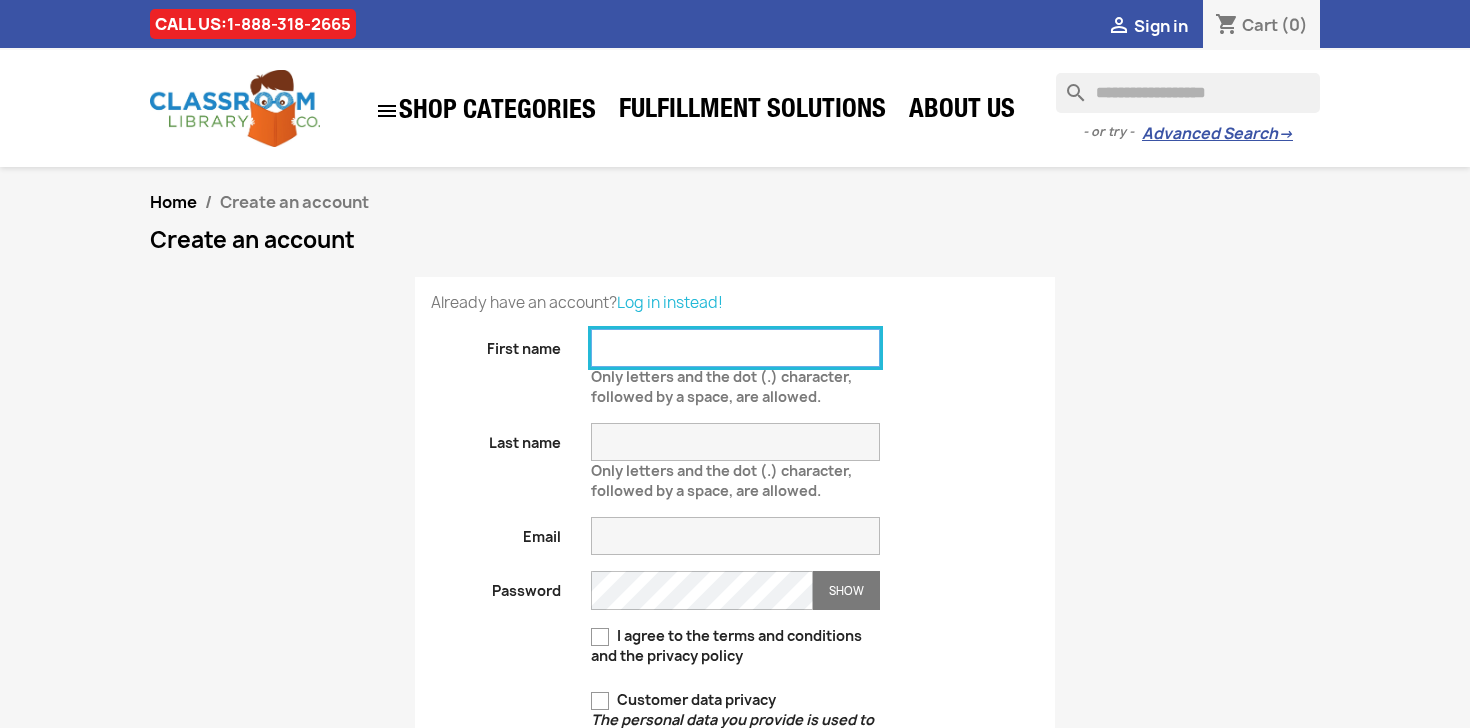 click on "First name" at bounding box center (735, 348) 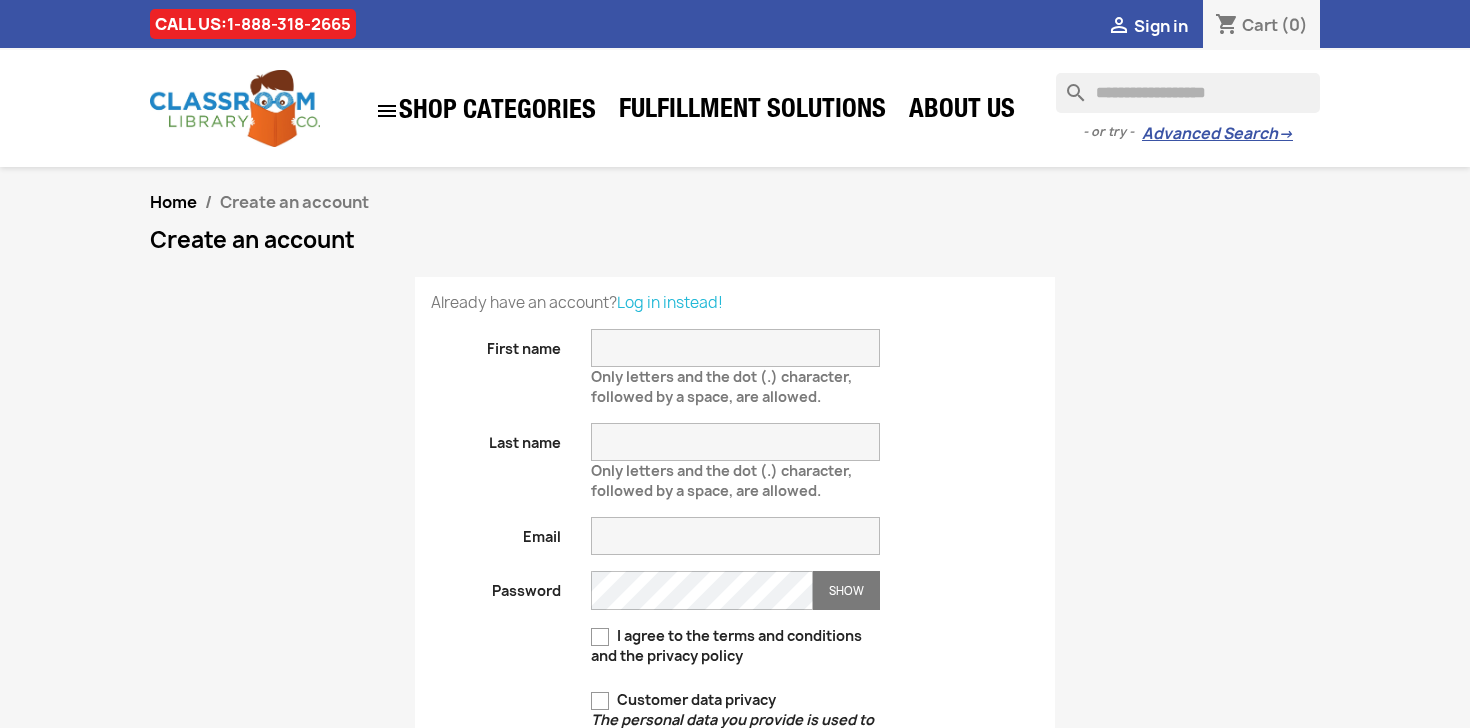 click on "Create an account
Already have an account?  Log in instead!
First name
Only letters and the dot (.) character, followed by a space, are allowed.
Last name
Only letters and the dot (.) character, followed by a space, are allowed." at bounding box center (735, 646) 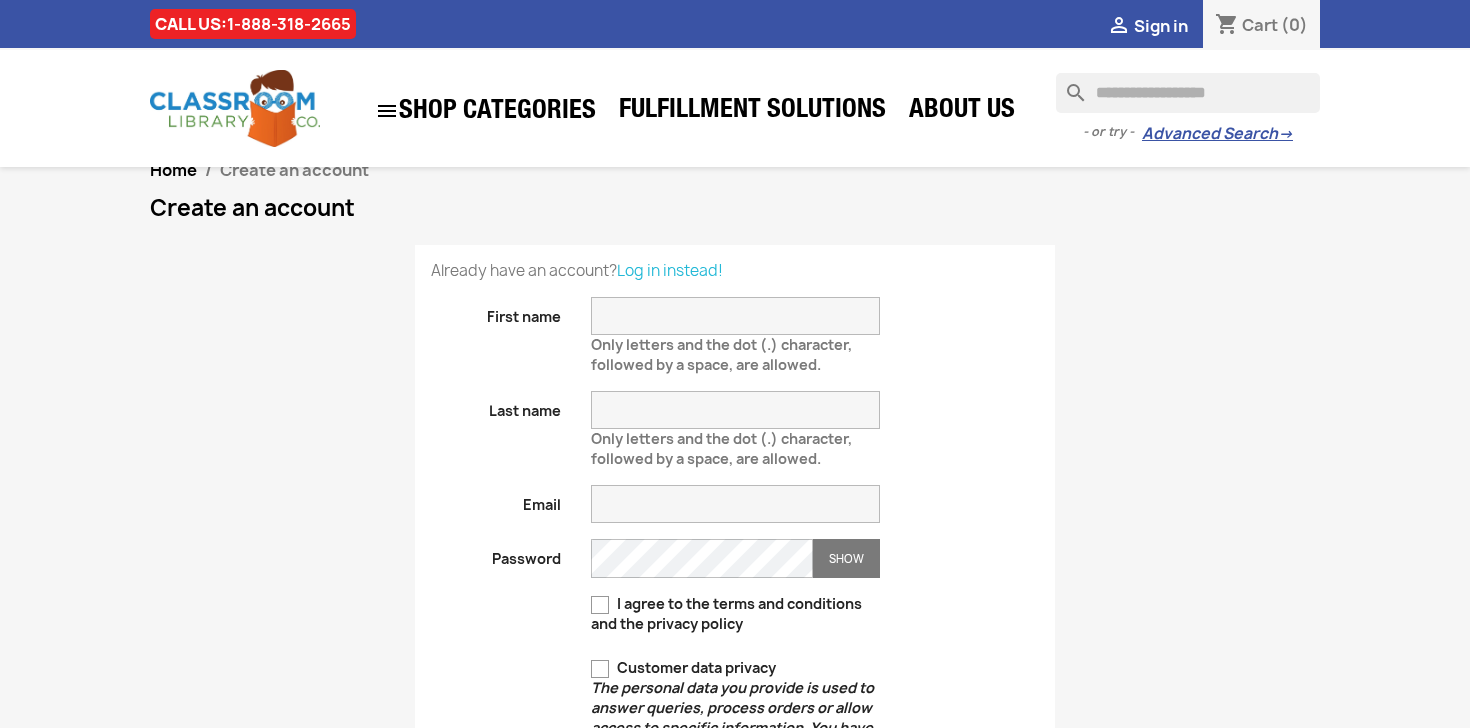 scroll, scrollTop: 0, scrollLeft: 0, axis: both 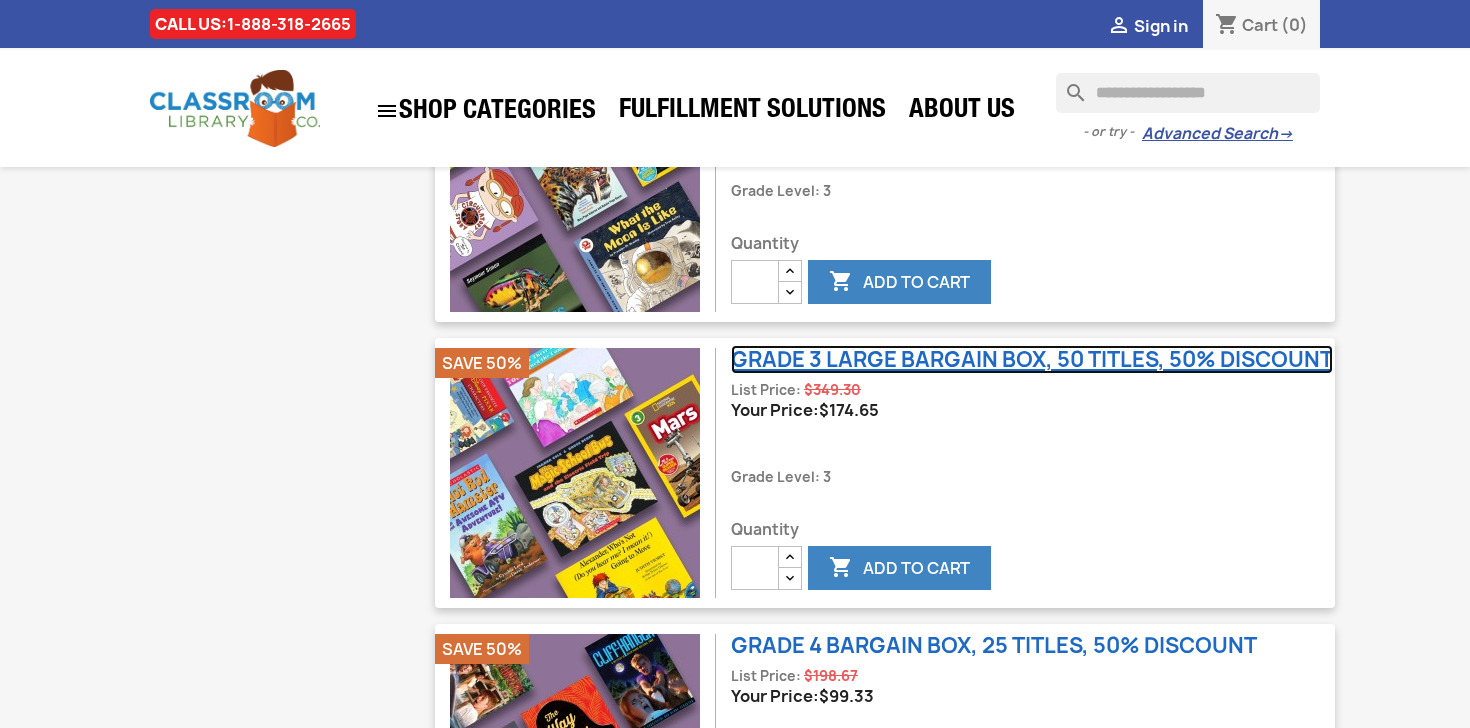 click on "GRADE 3 LARGE BARGAIN BOX, 50 TITLES, 50% DISCOUNT" at bounding box center (1032, 359) 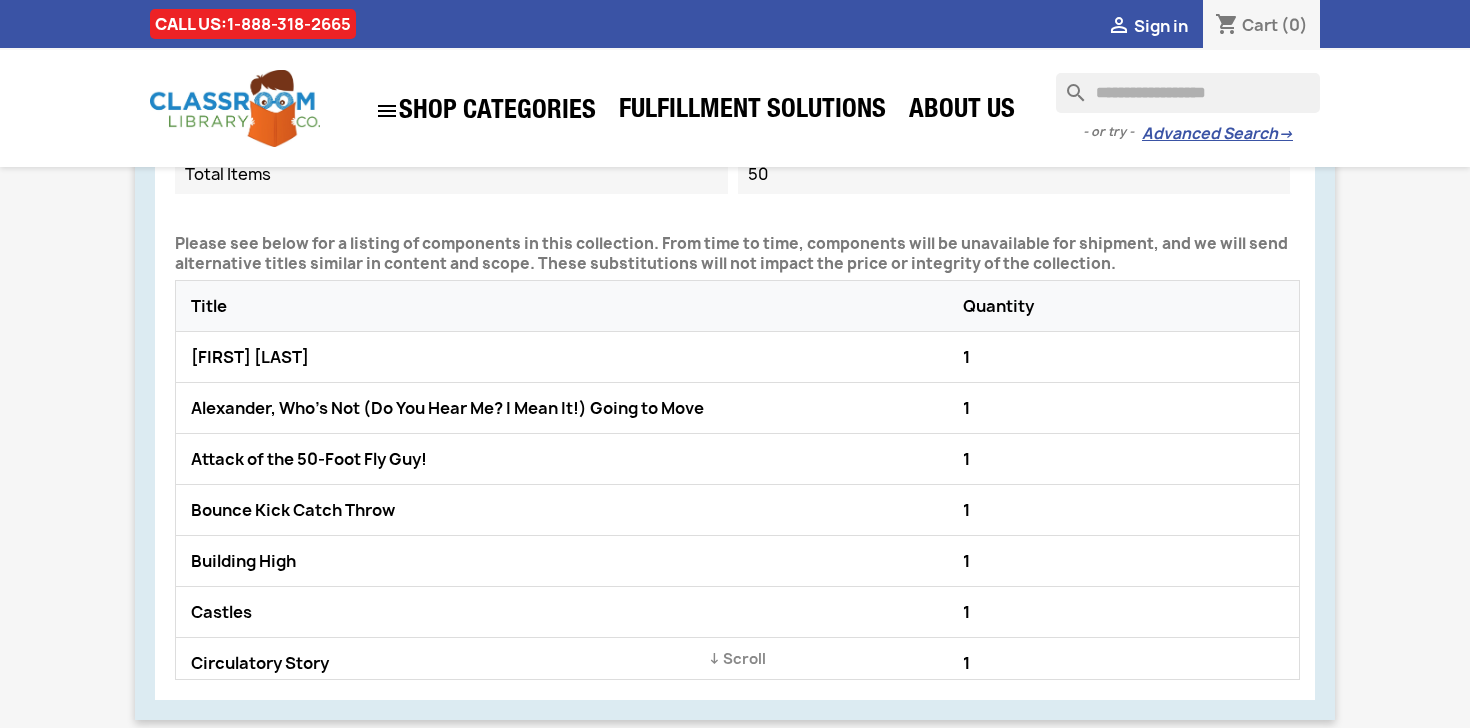 scroll, scrollTop: 1318, scrollLeft: 0, axis: vertical 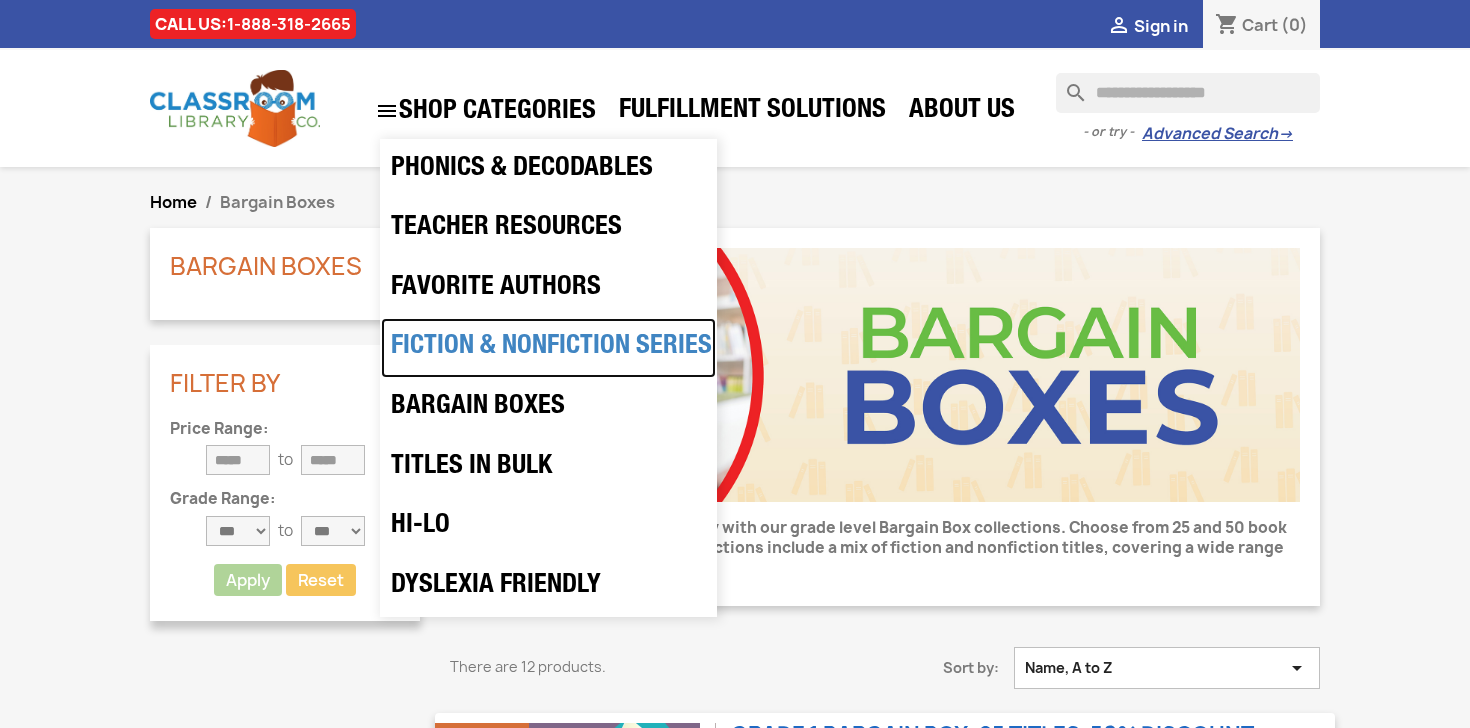 click on "Fiction & Nonfiction Series" at bounding box center [548, 348] 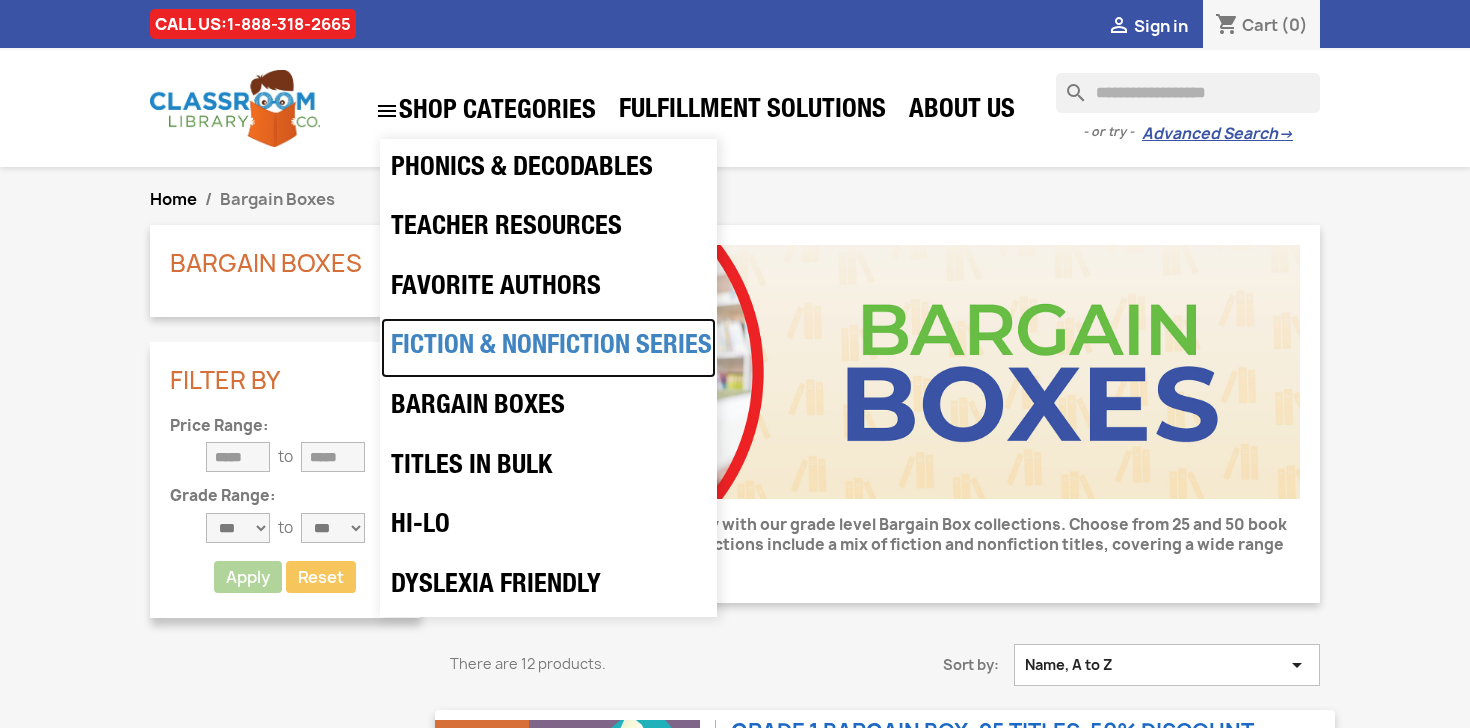 scroll, scrollTop: 0, scrollLeft: 0, axis: both 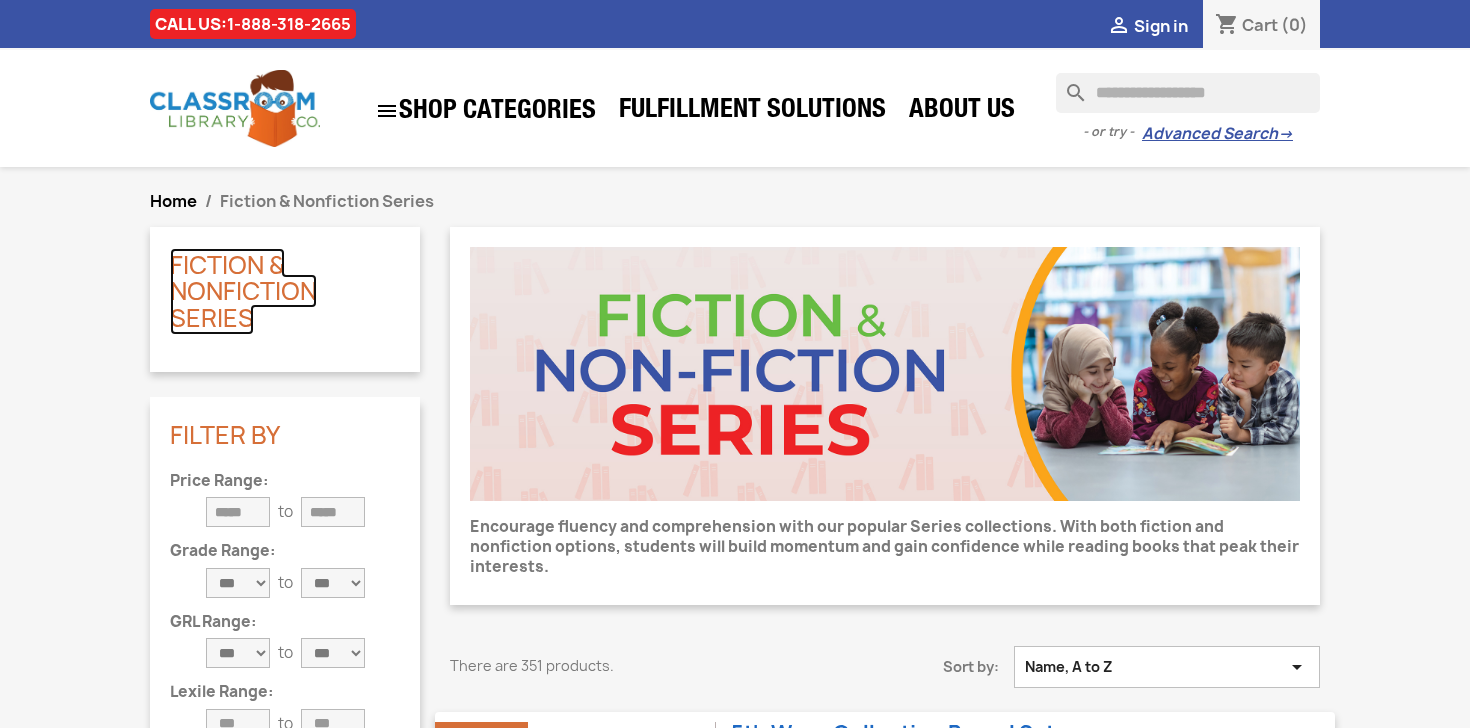 click on "Fiction & Nonfiction Series" at bounding box center [243, 291] 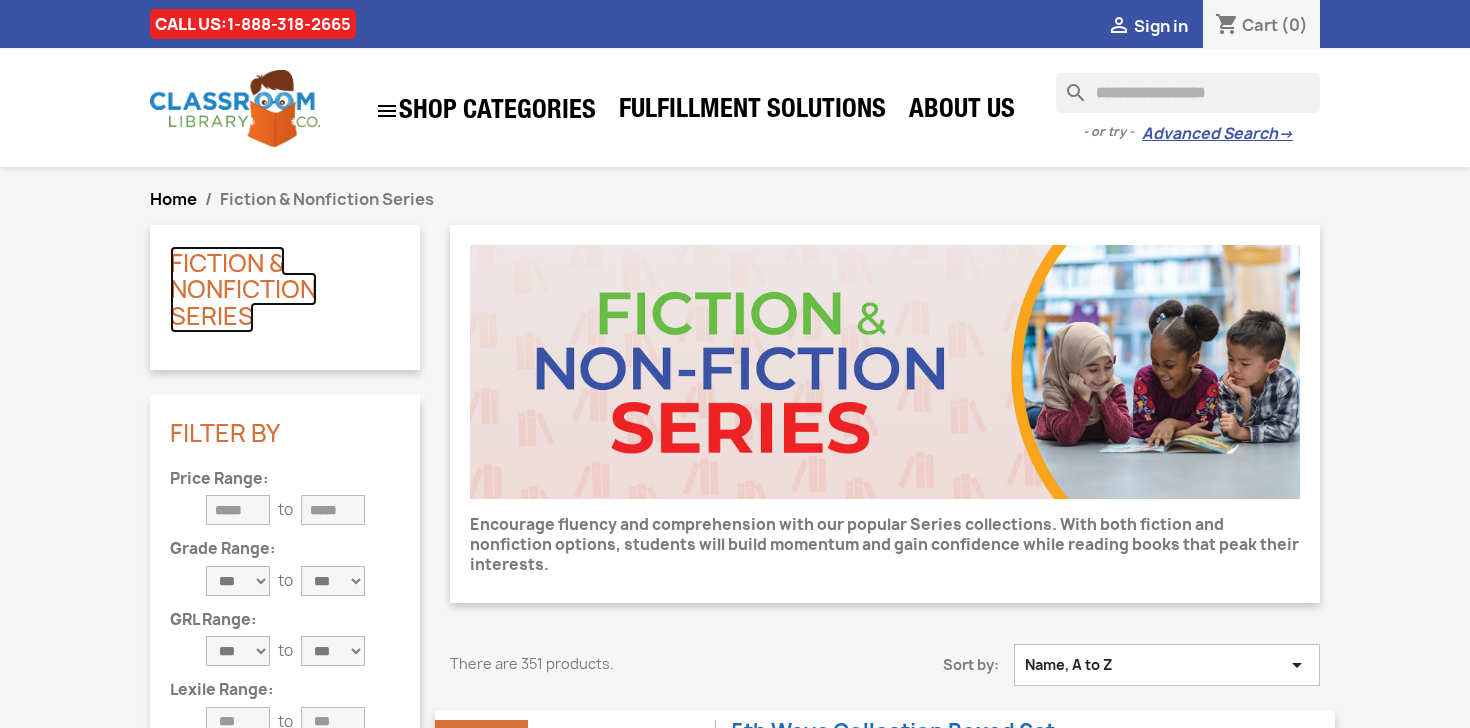 scroll, scrollTop: 0, scrollLeft: 0, axis: both 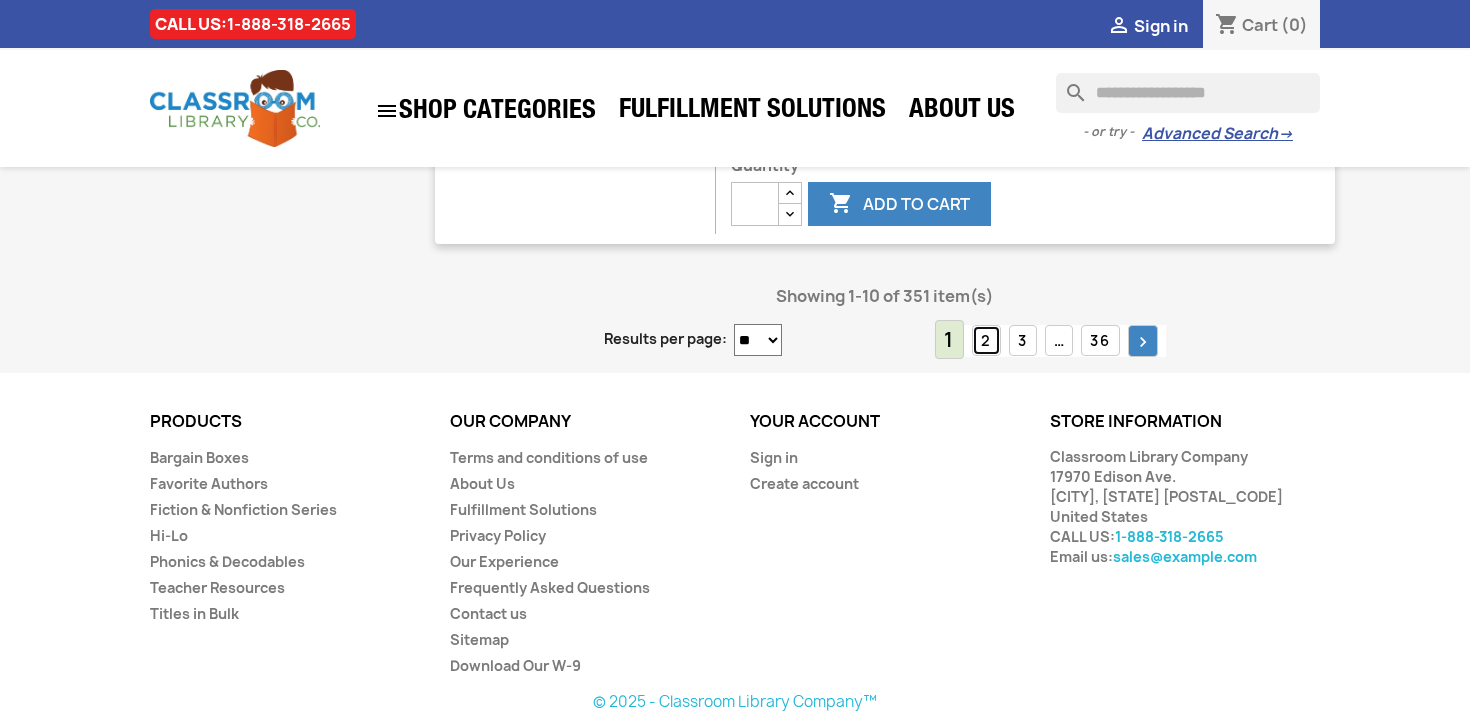 click on "2" at bounding box center (986, 340) 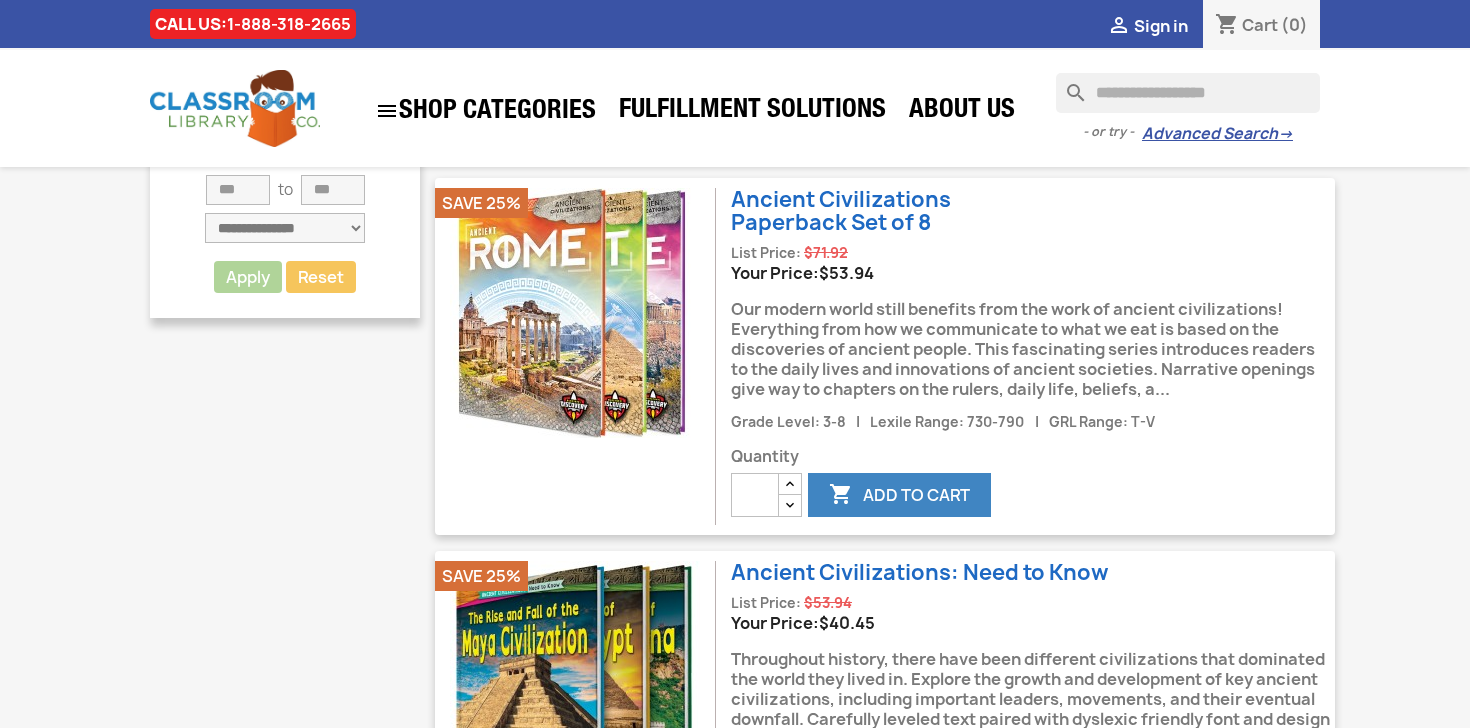 scroll, scrollTop: 0, scrollLeft: 0, axis: both 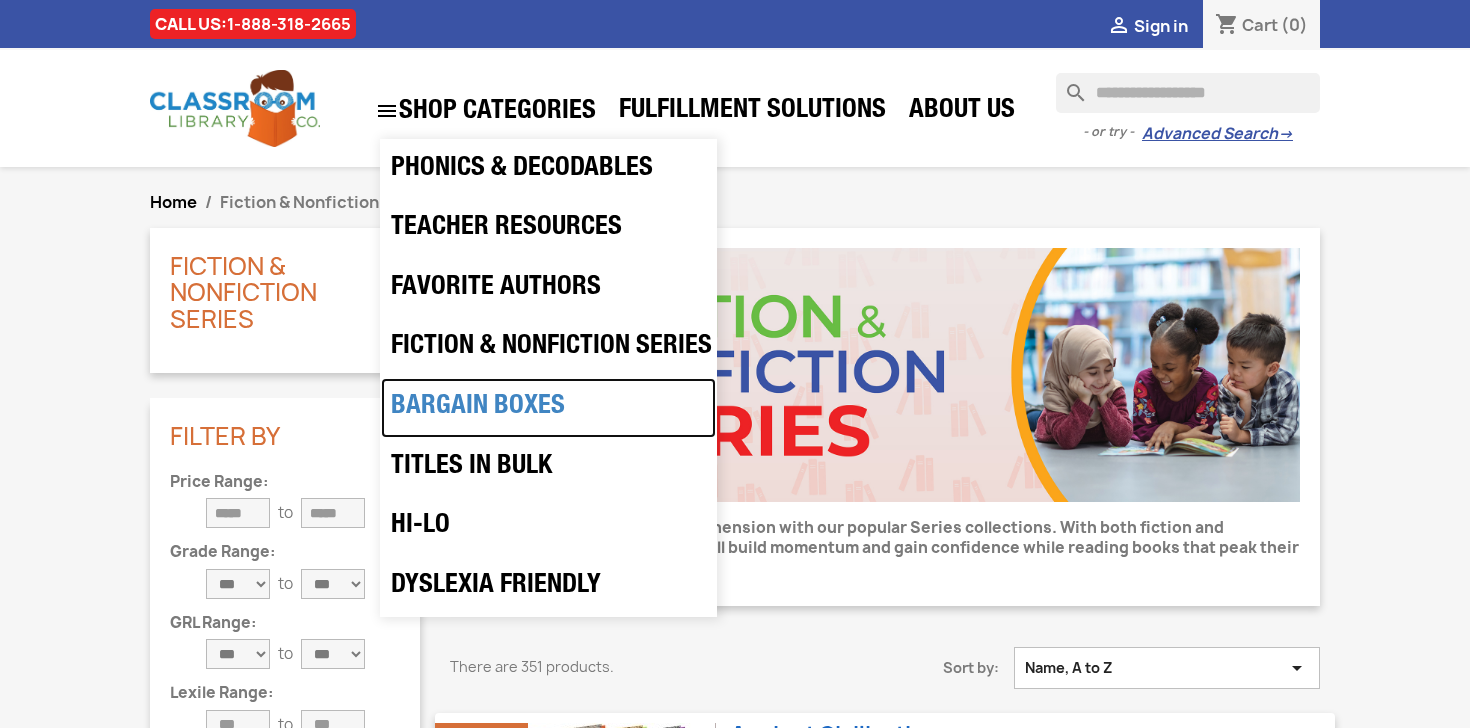 click on "Bargain Boxes" at bounding box center [548, 408] 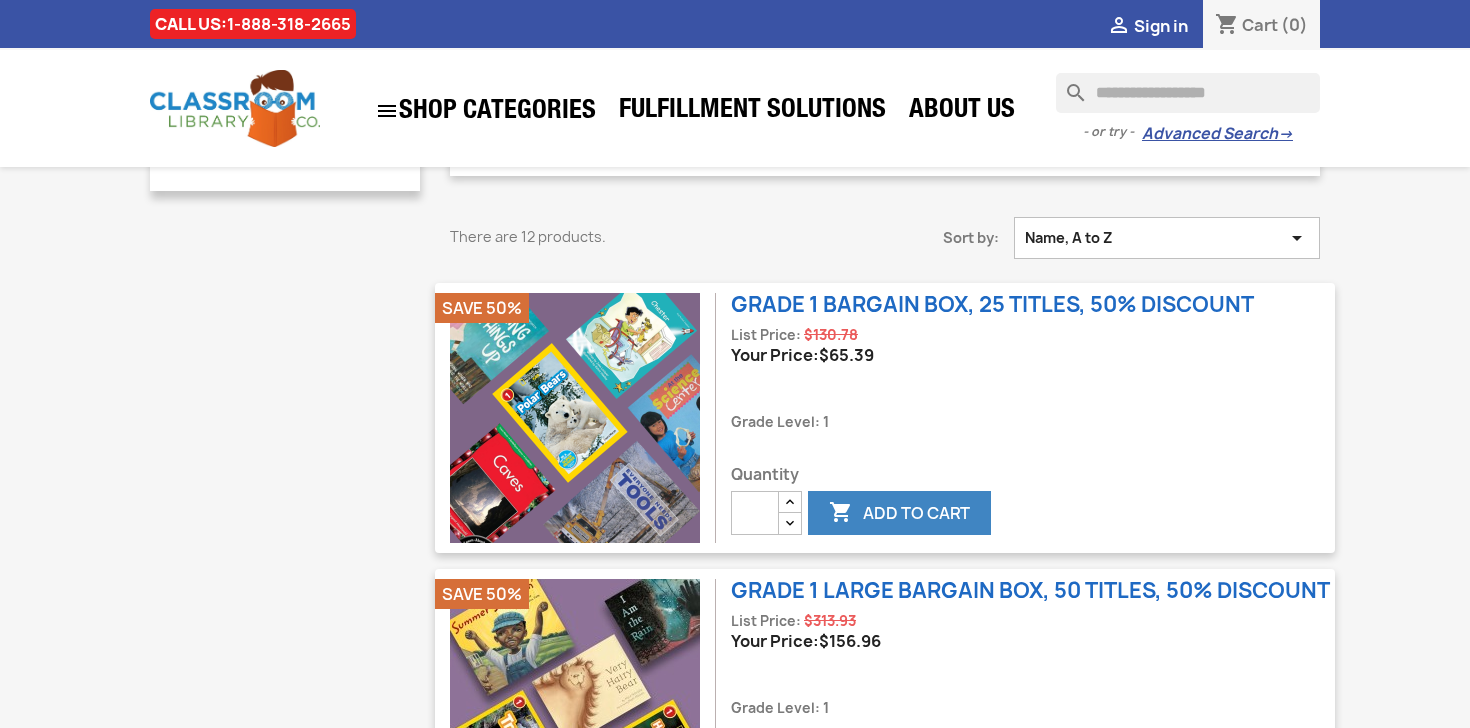 scroll, scrollTop: 455, scrollLeft: 0, axis: vertical 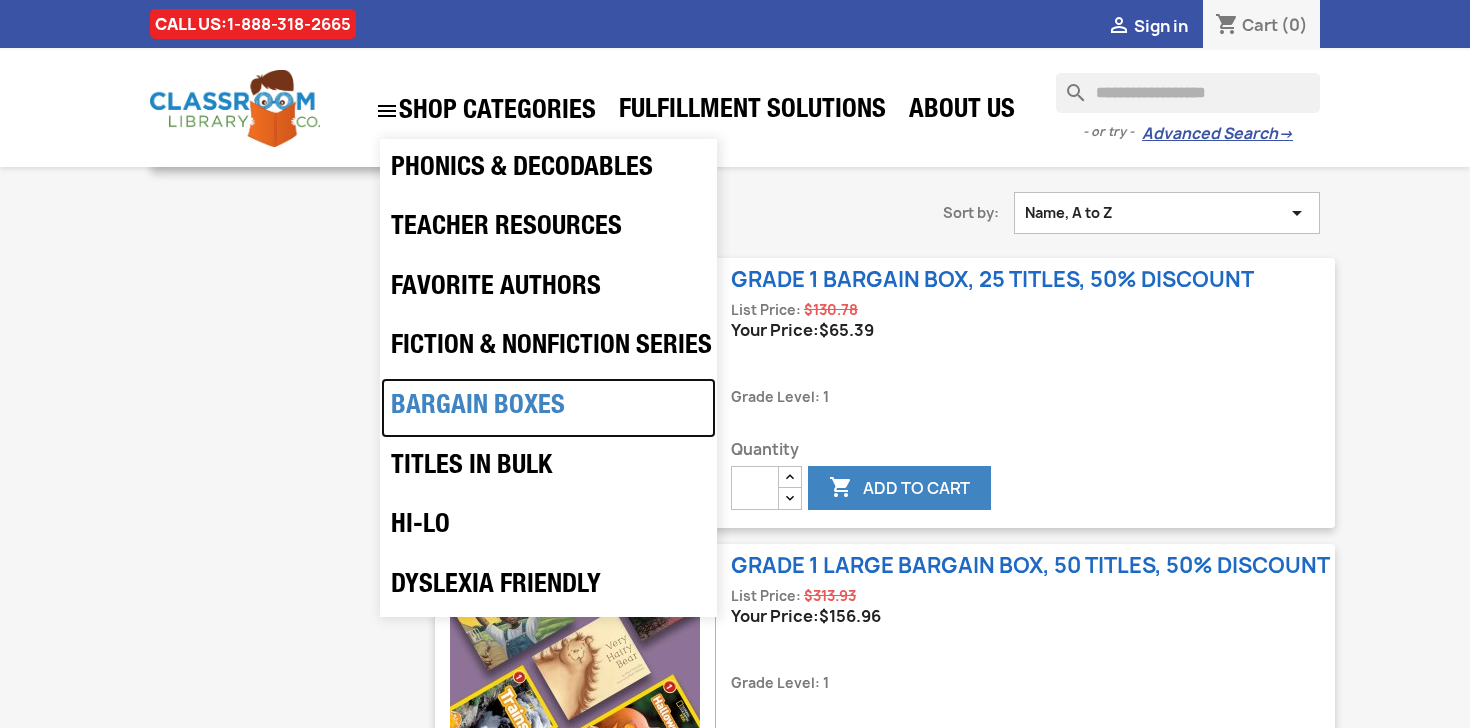 click on "Bargain Boxes" at bounding box center (548, 408) 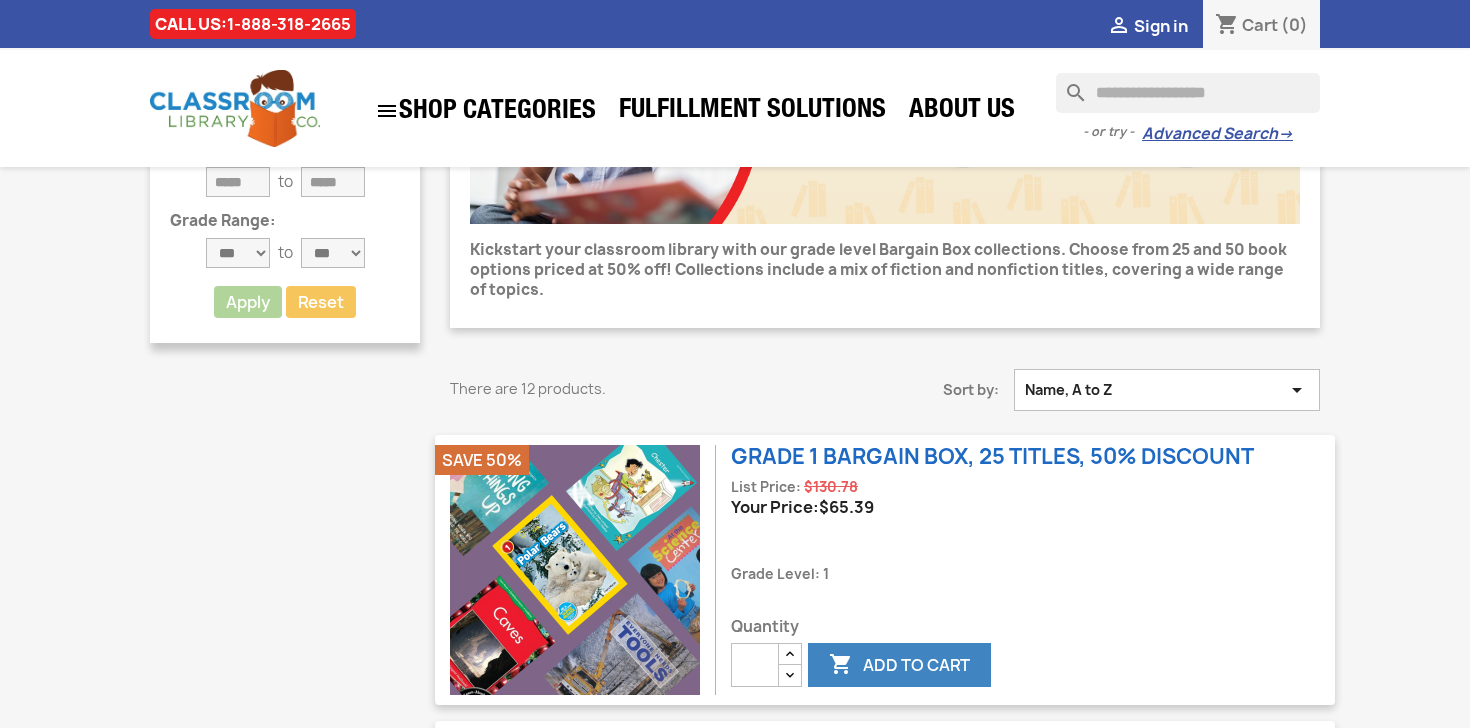 scroll, scrollTop: 0, scrollLeft: 0, axis: both 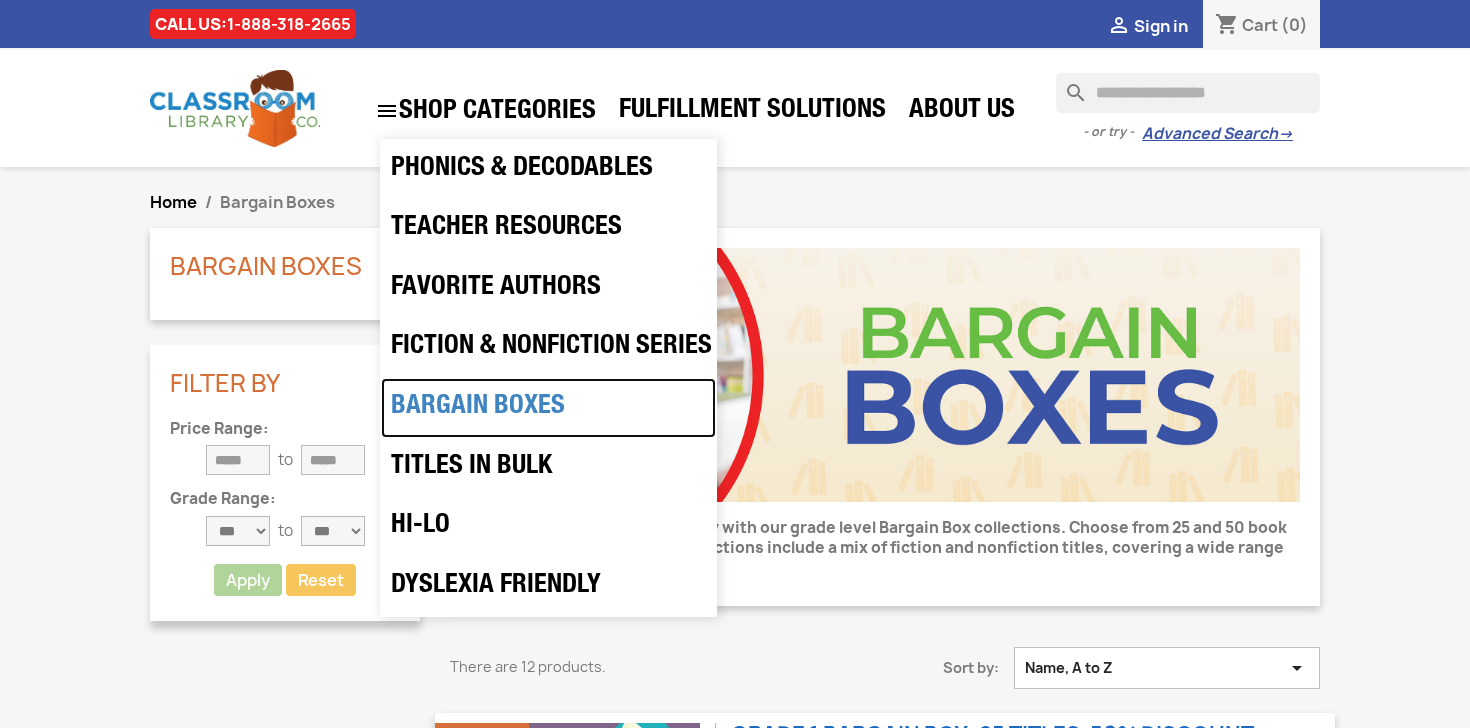 click on "Bargain Boxes" at bounding box center [548, 408] 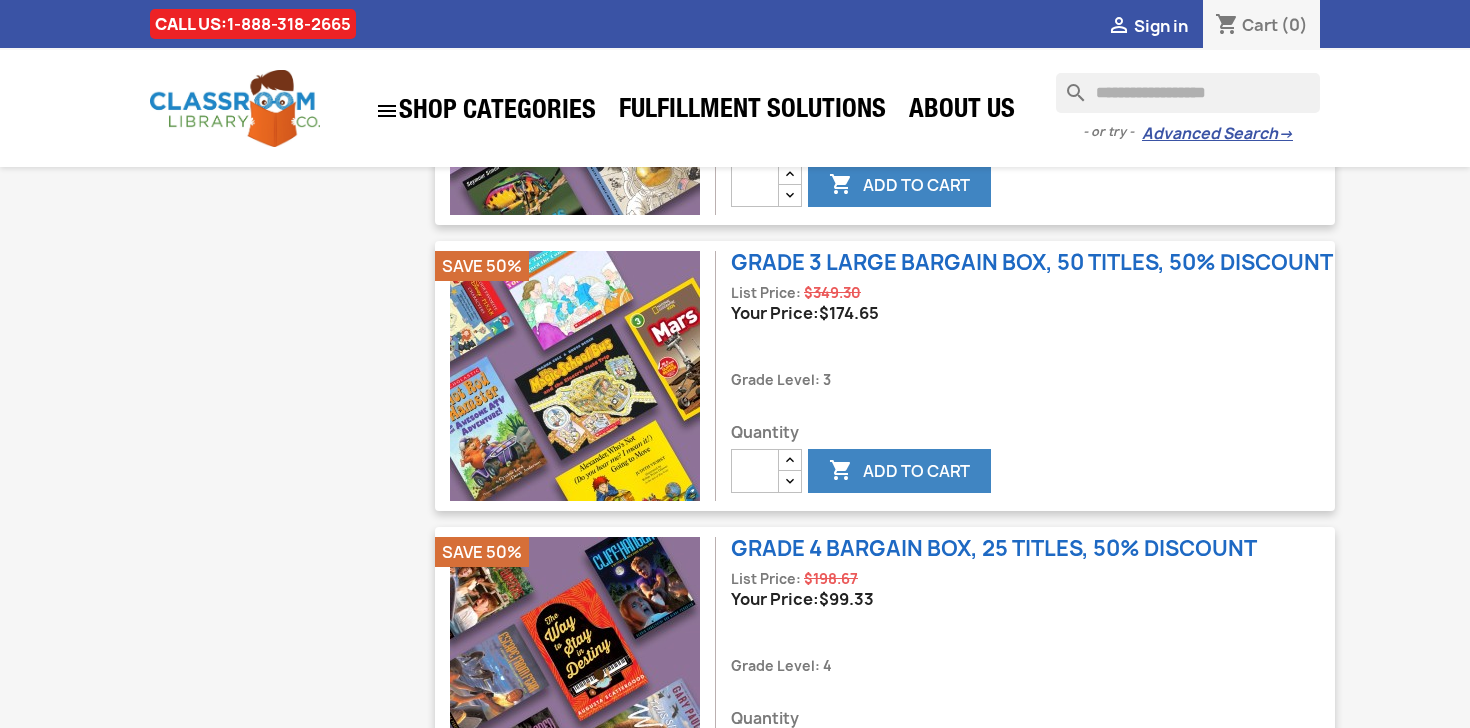 scroll, scrollTop: 1898, scrollLeft: 0, axis: vertical 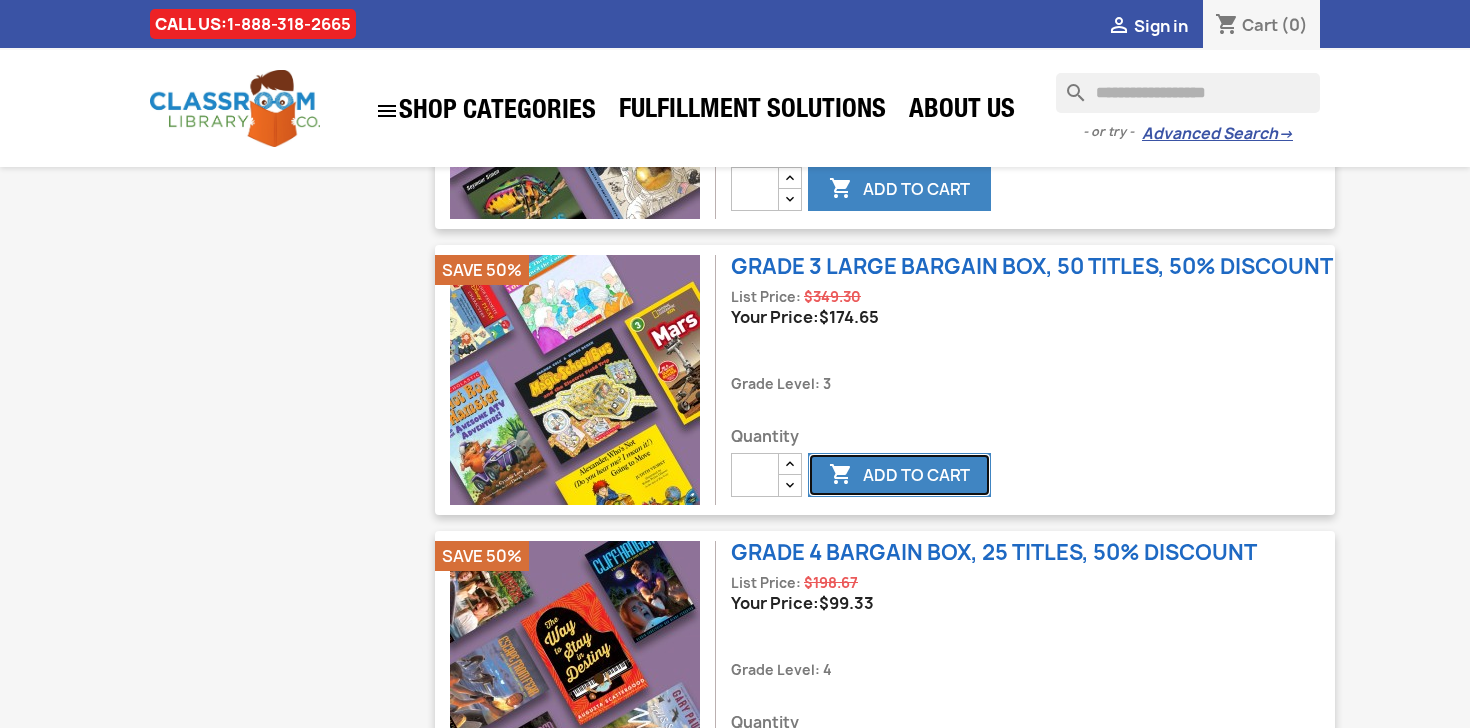 click on "
Add to cart" at bounding box center (899, -955) 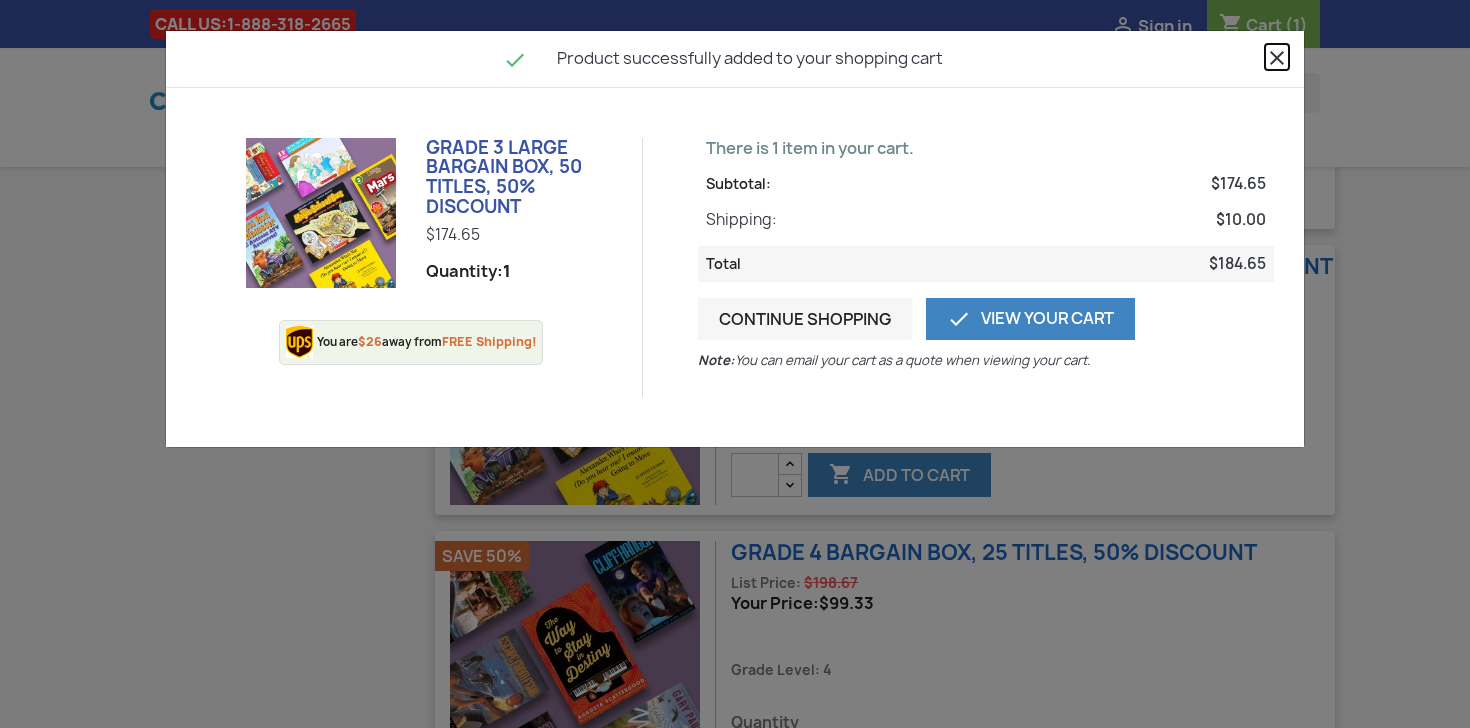 click on "close" at bounding box center (1277, 58) 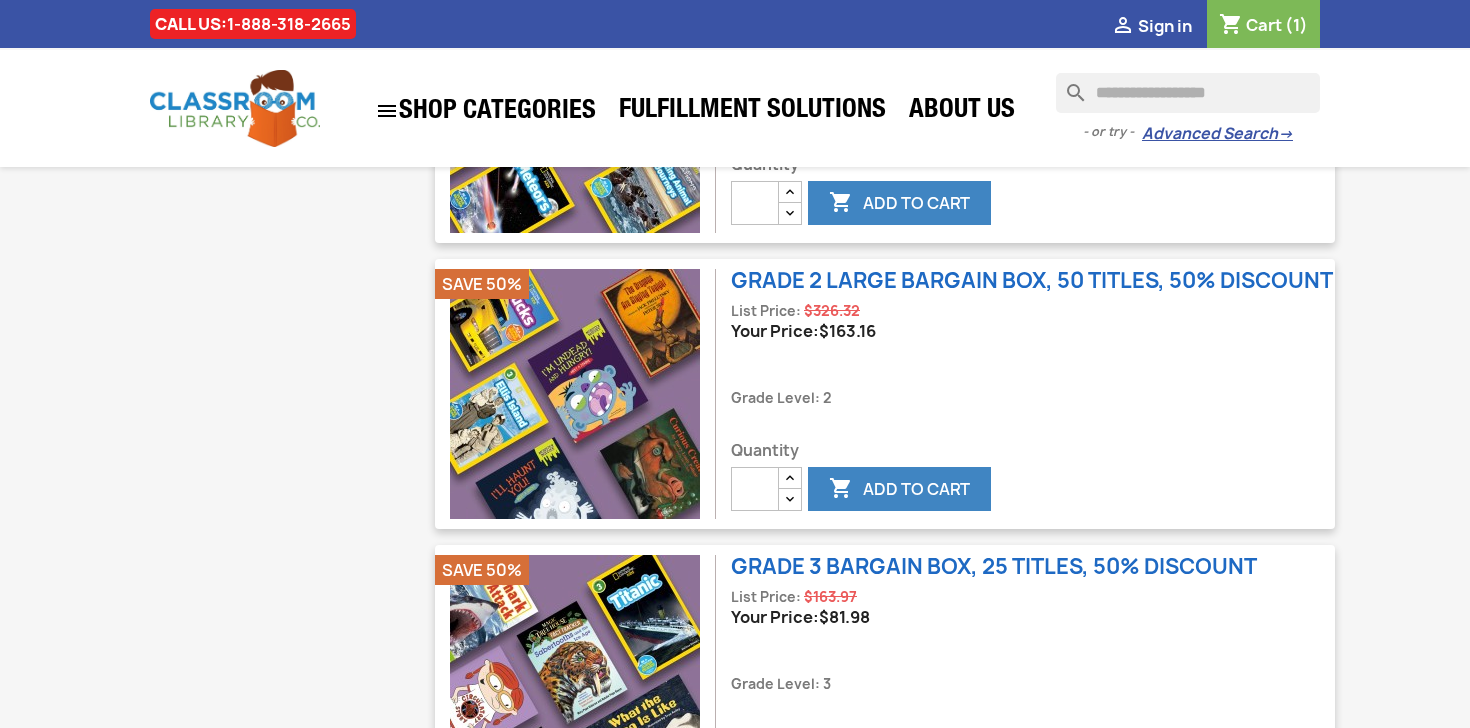 scroll, scrollTop: 1314, scrollLeft: 0, axis: vertical 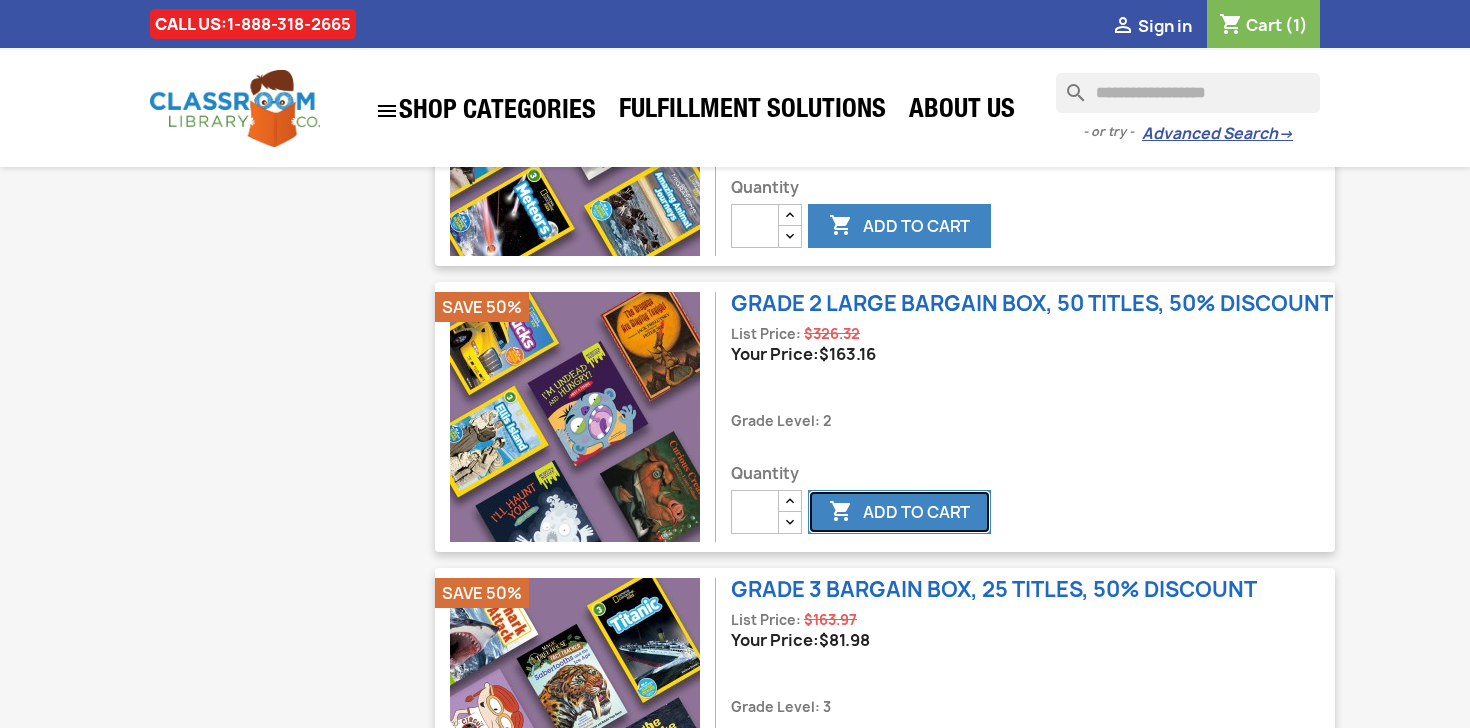 click on "
Add to cart" at bounding box center [899, -346] 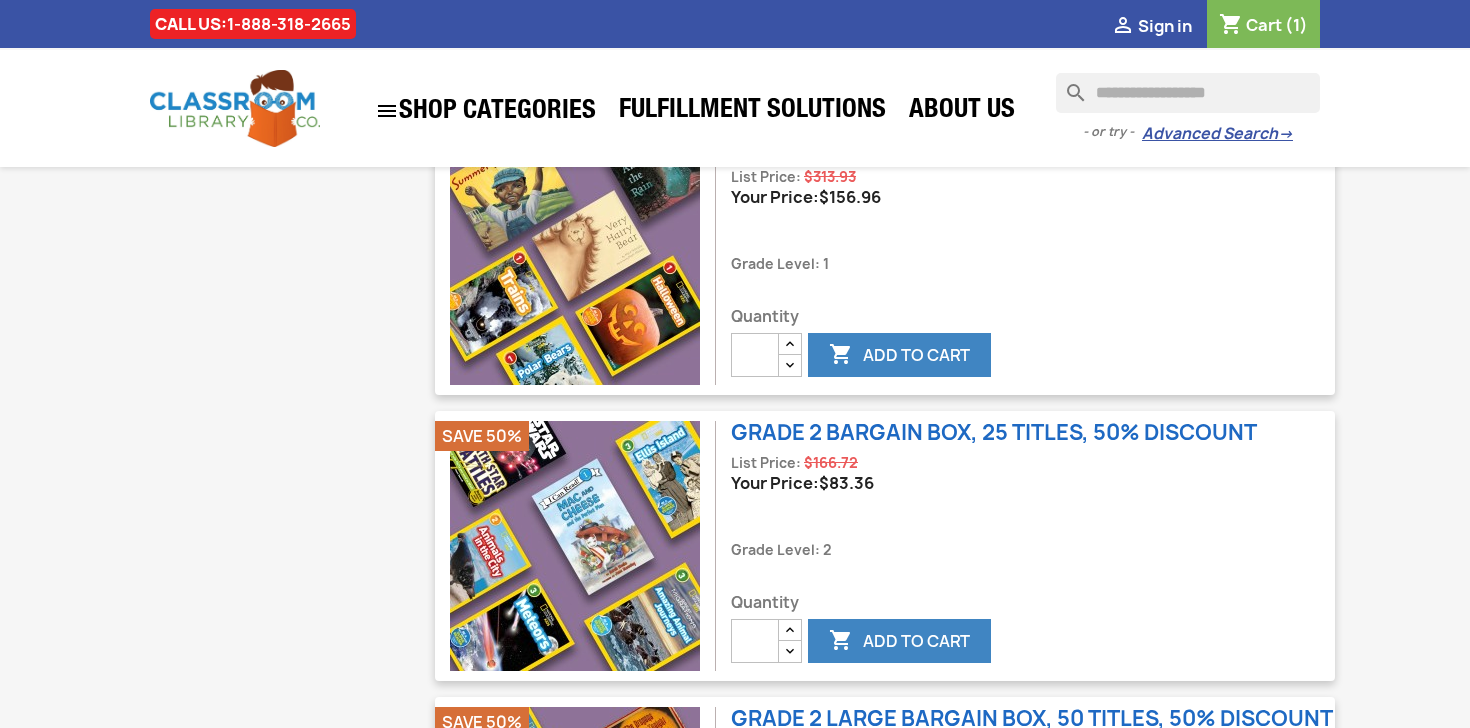 scroll, scrollTop: 796, scrollLeft: 0, axis: vertical 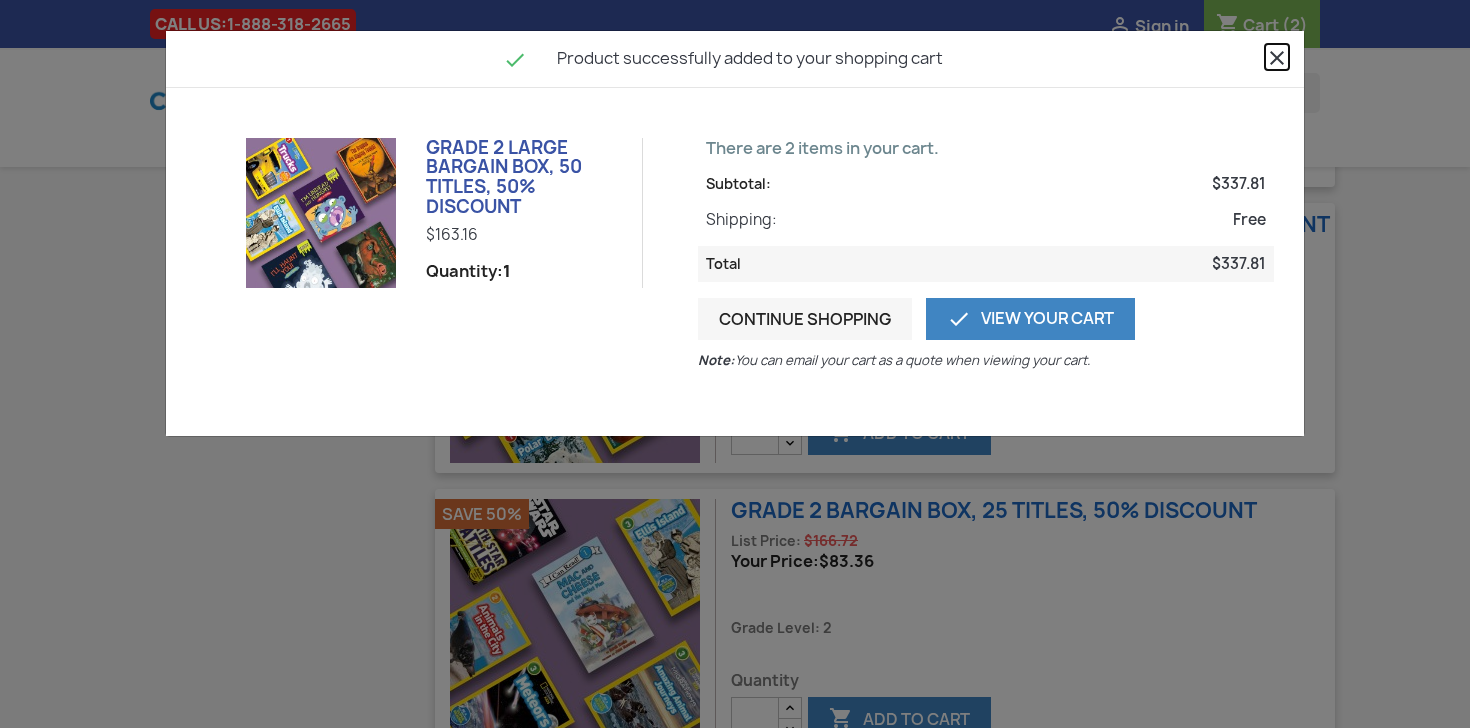 click on "close" at bounding box center [1277, 58] 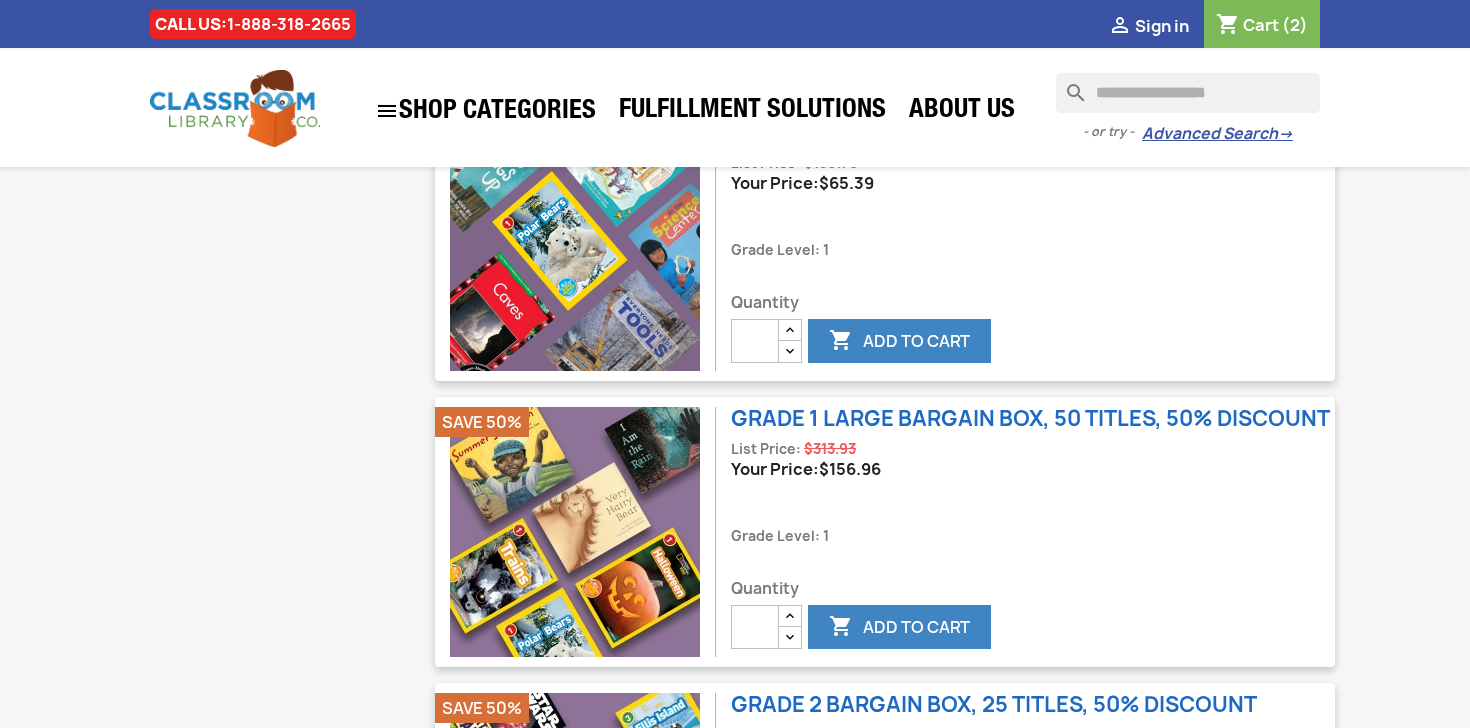 scroll, scrollTop: 636, scrollLeft: 0, axis: vertical 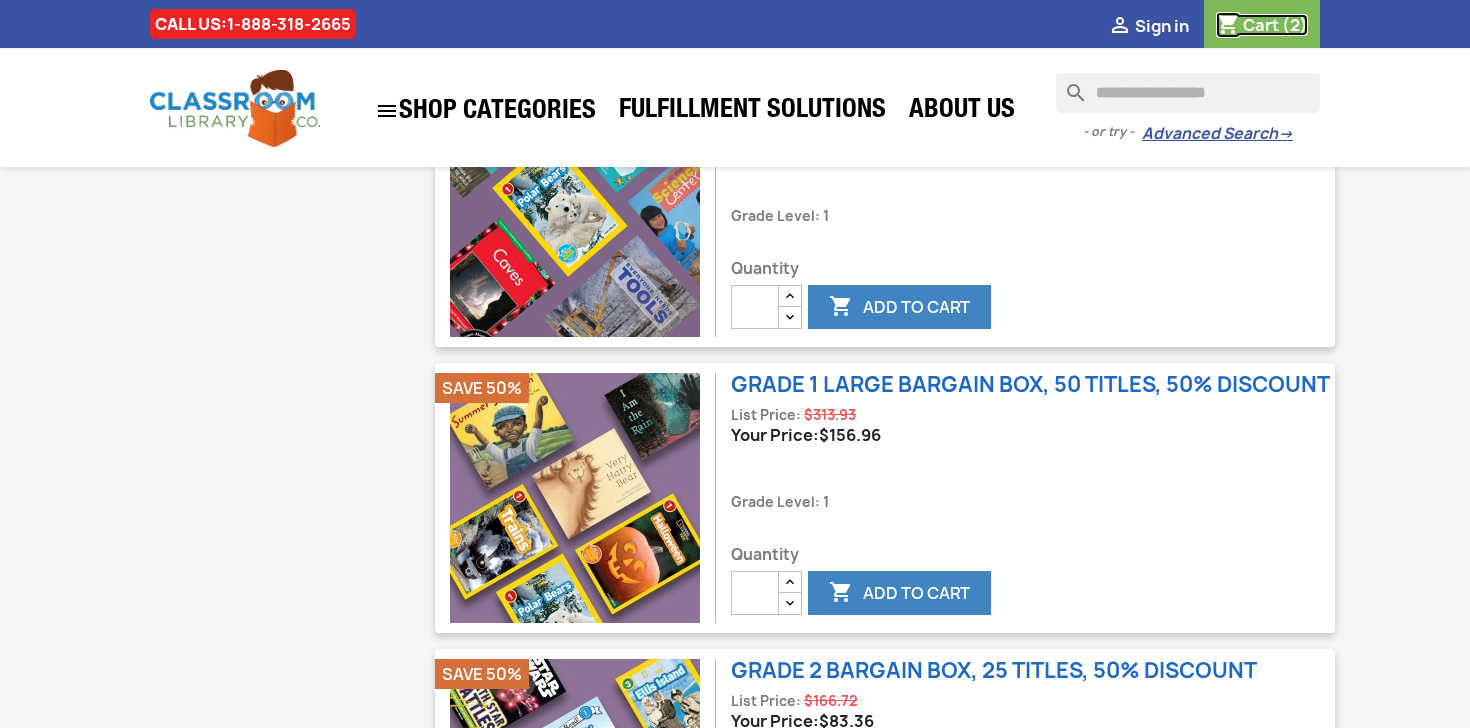 click on "(2)" at bounding box center [1295, 25] 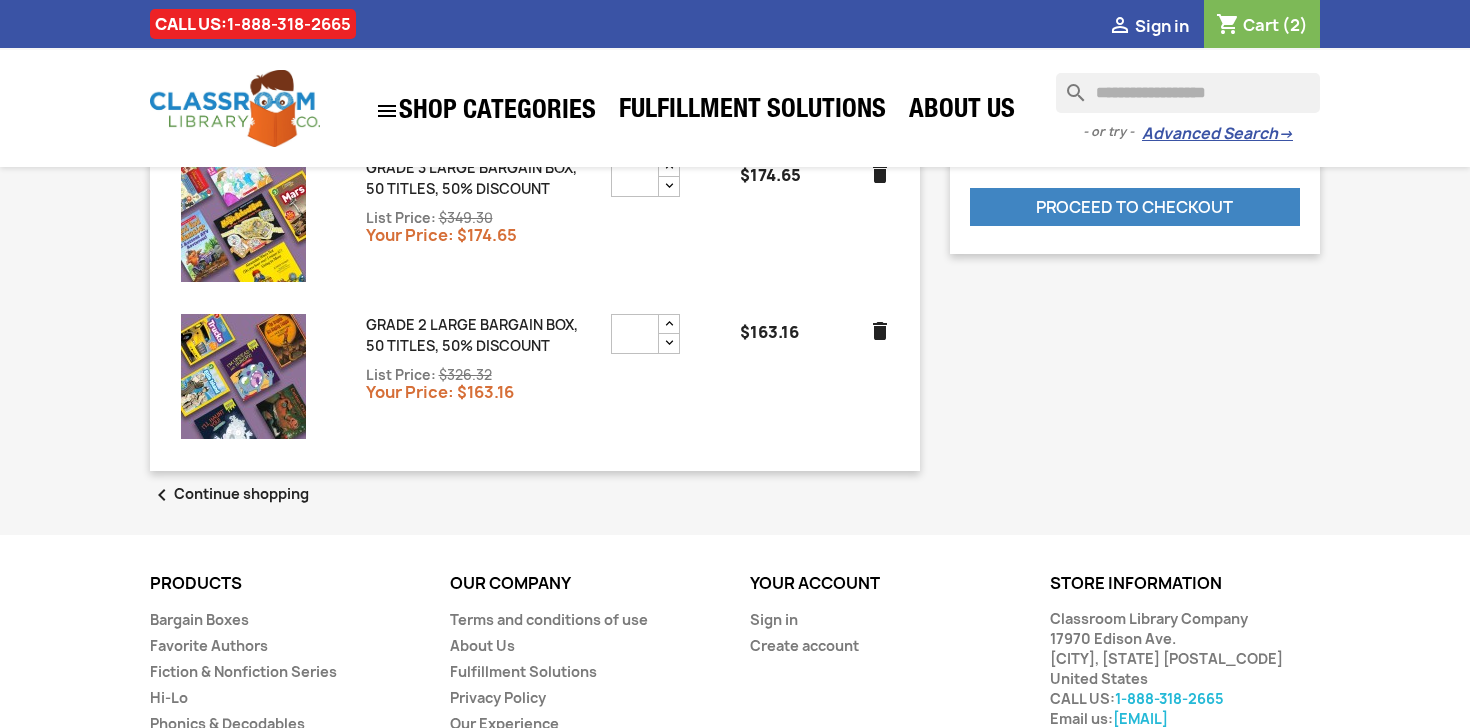 scroll, scrollTop: 0, scrollLeft: 0, axis: both 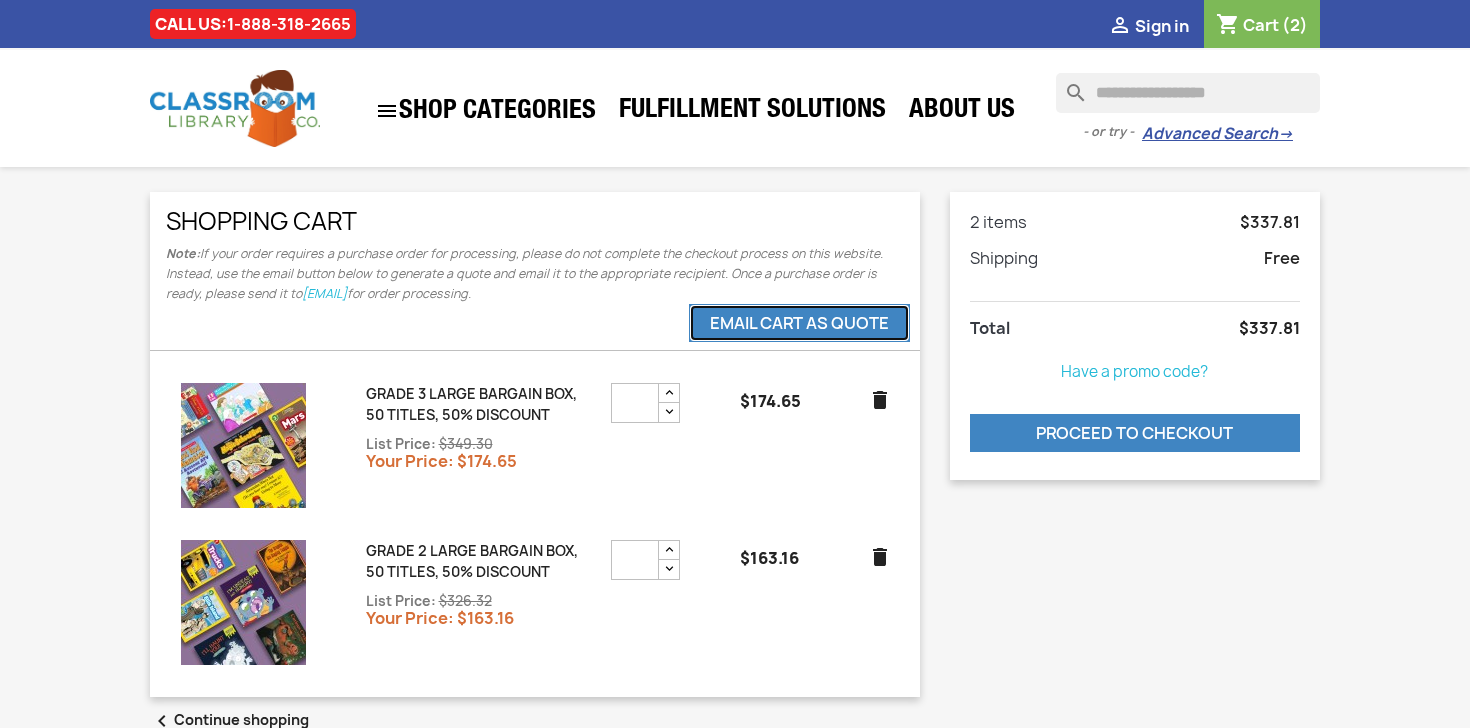 click on "eMail Cart as Quote" at bounding box center (799, 323) 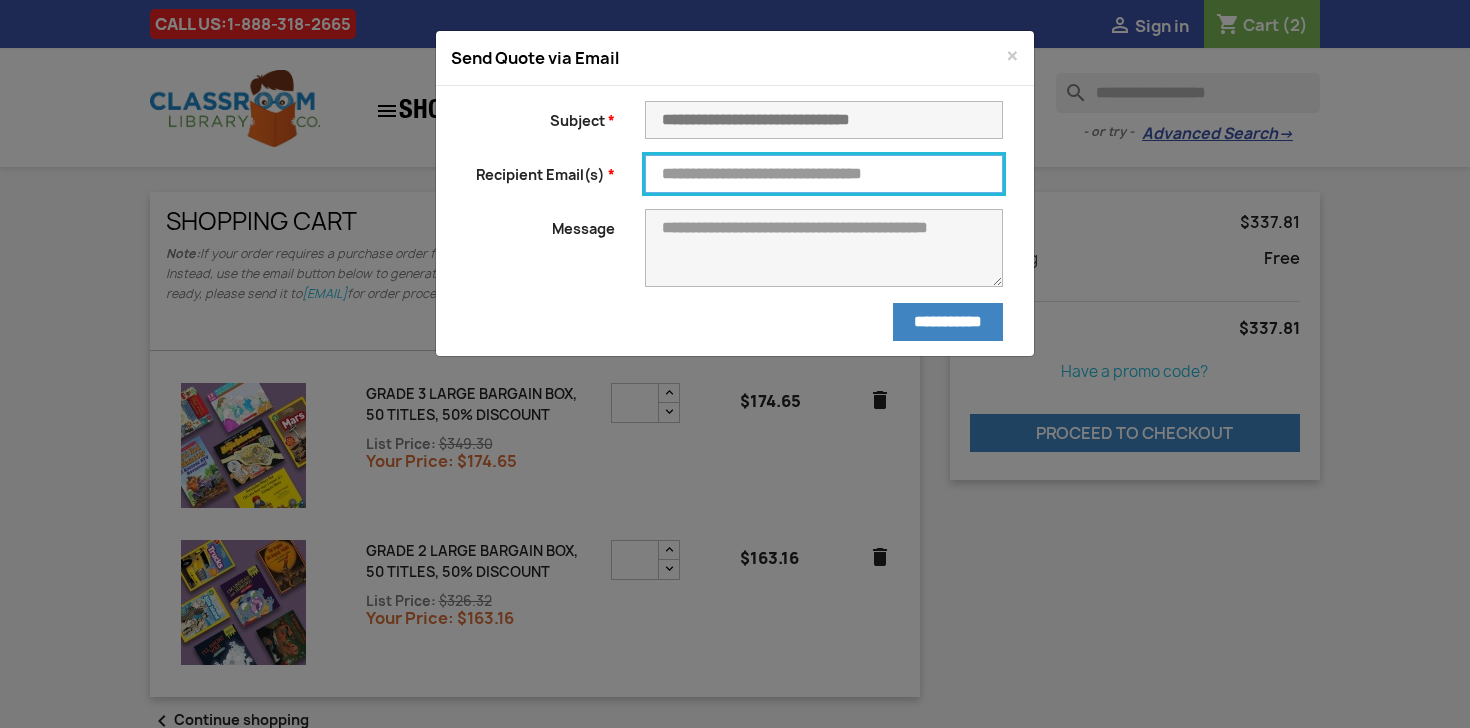 click on "Recipient Email(s)" at bounding box center [824, 174] 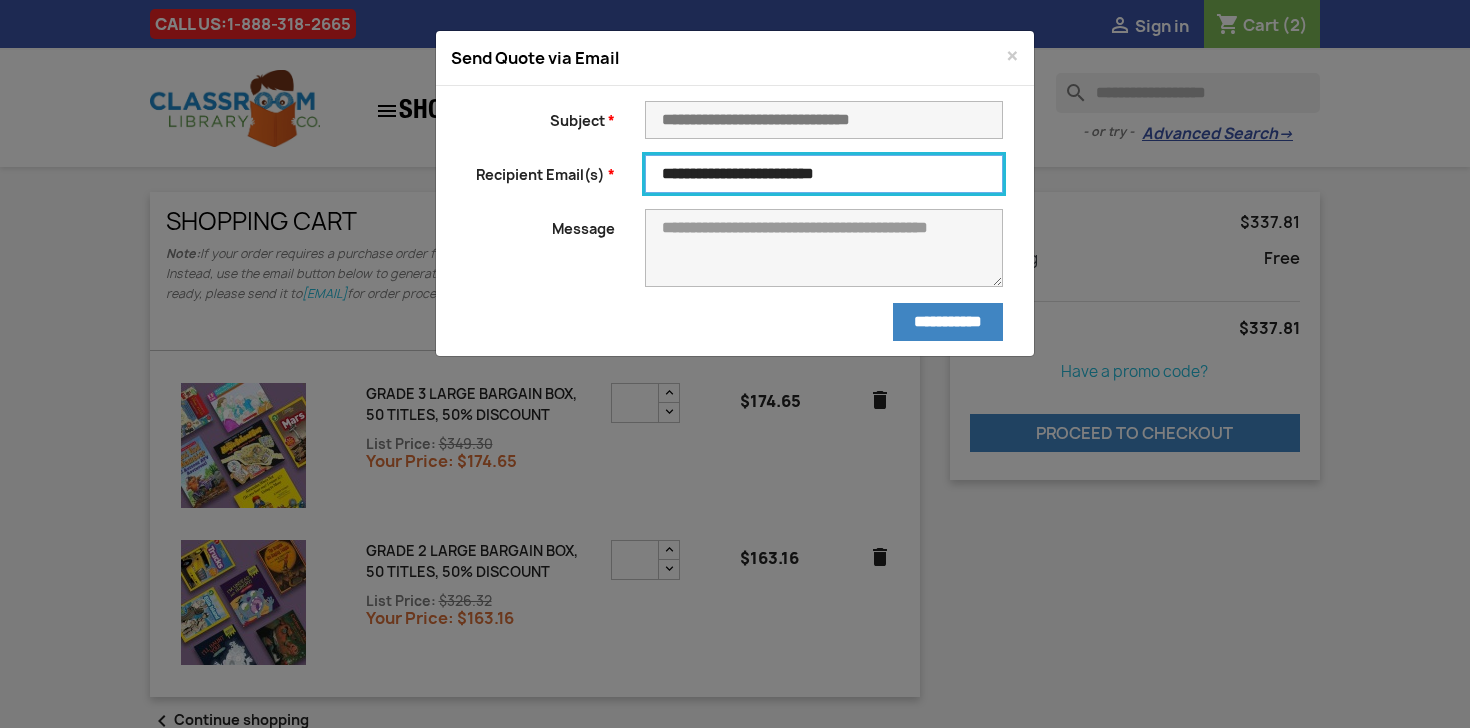 drag, startPoint x: 764, startPoint y: 171, endPoint x: 631, endPoint y: 171, distance: 133 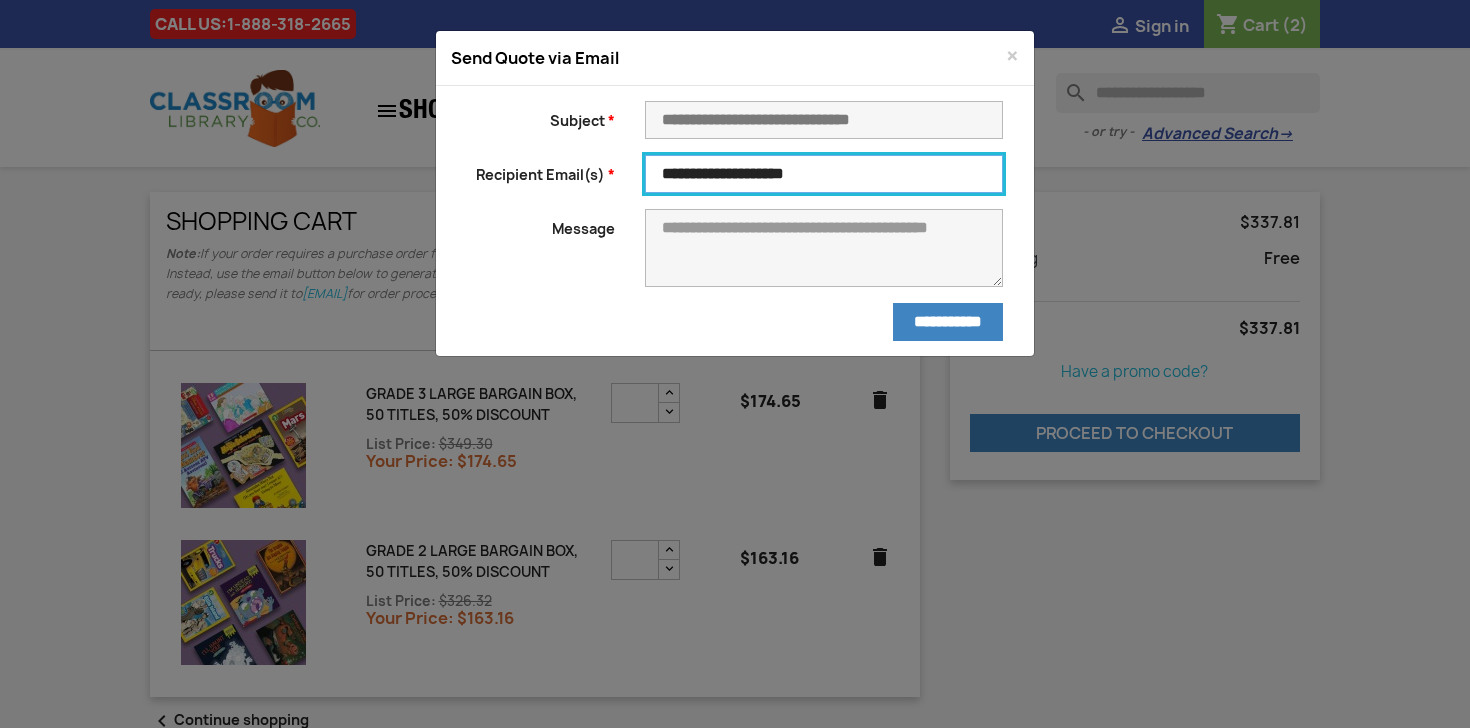 type on "**********" 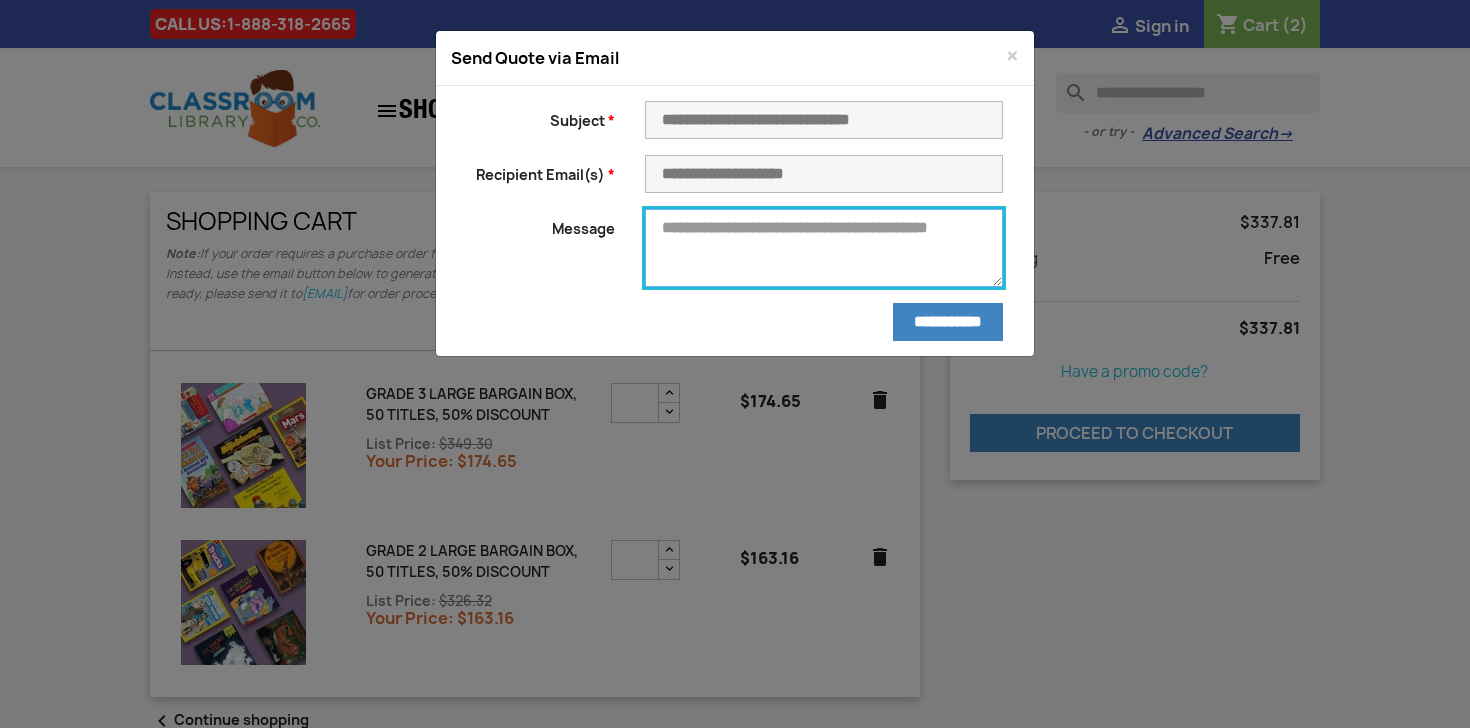click on "Message" at bounding box center [824, 248] 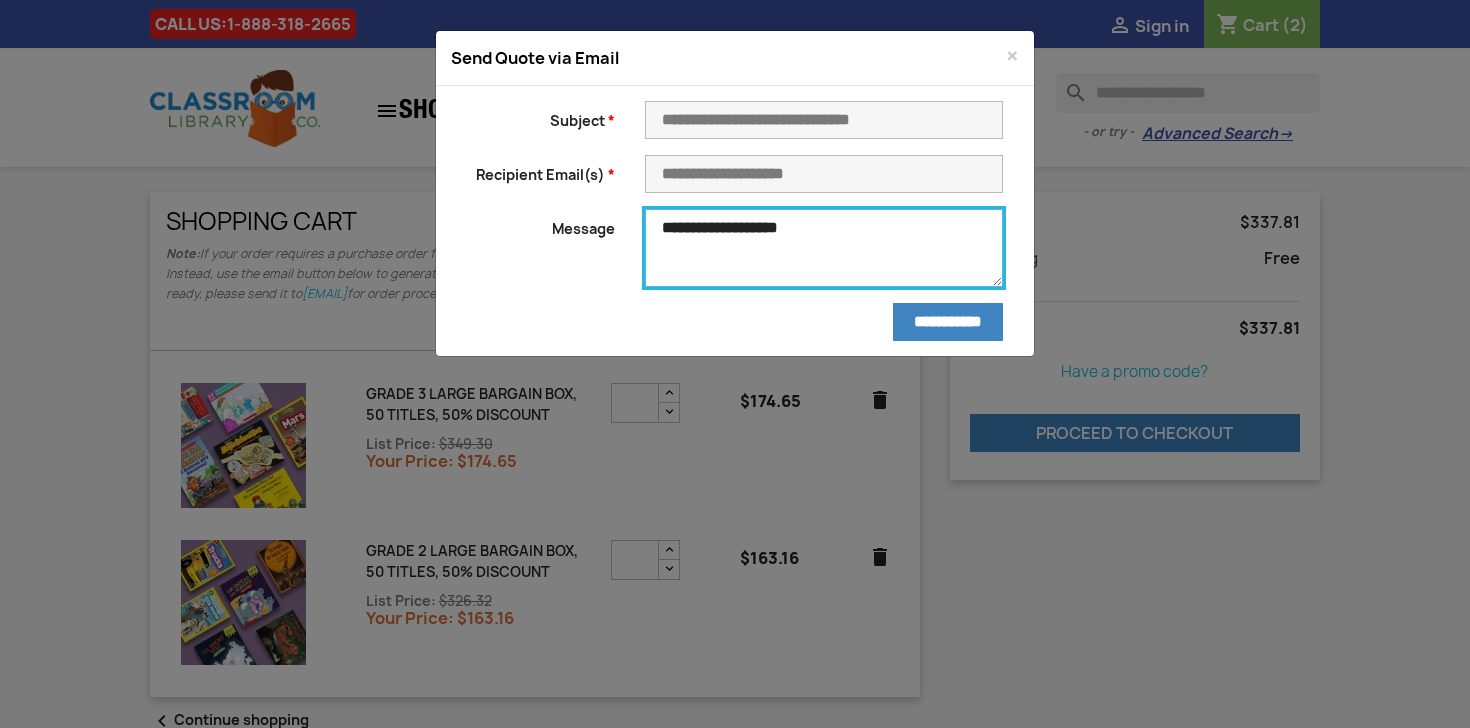 type on "**********" 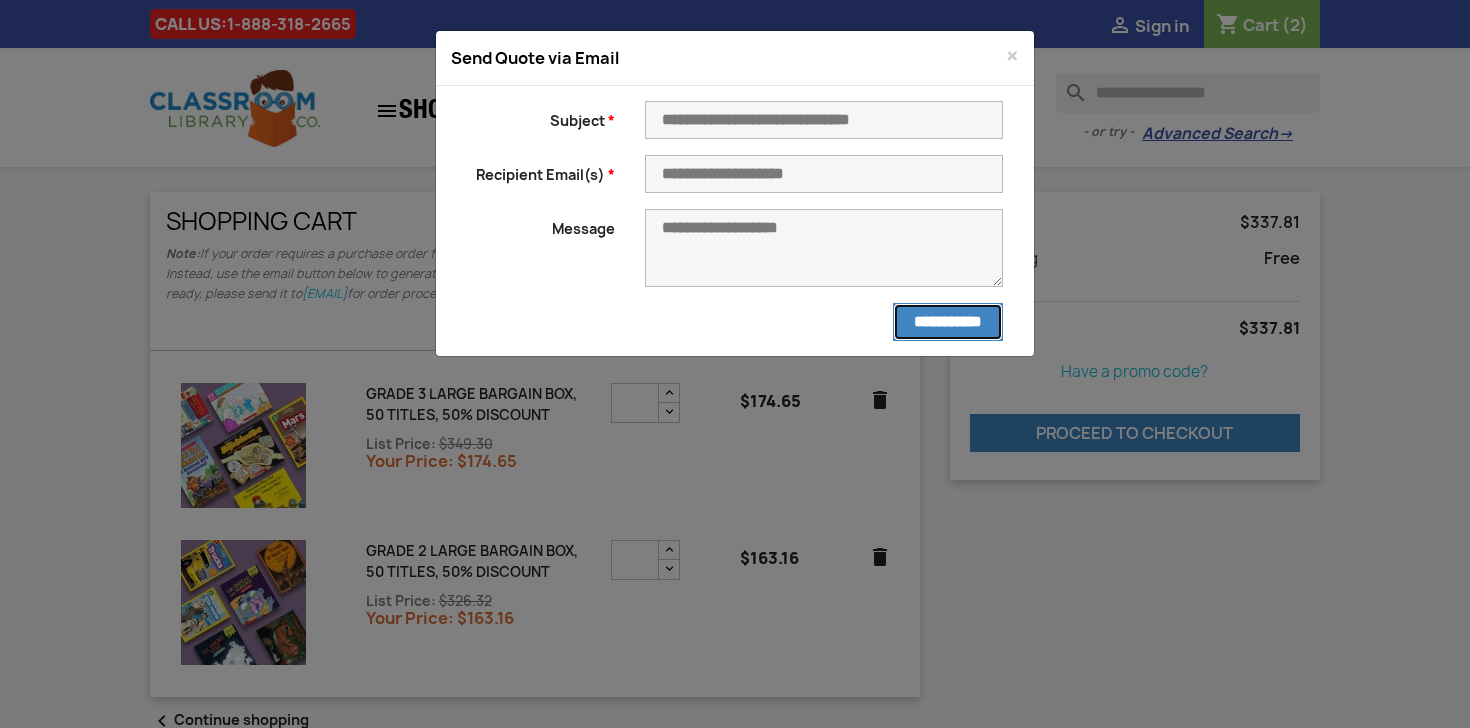 click on "**********" at bounding box center [948, 322] 